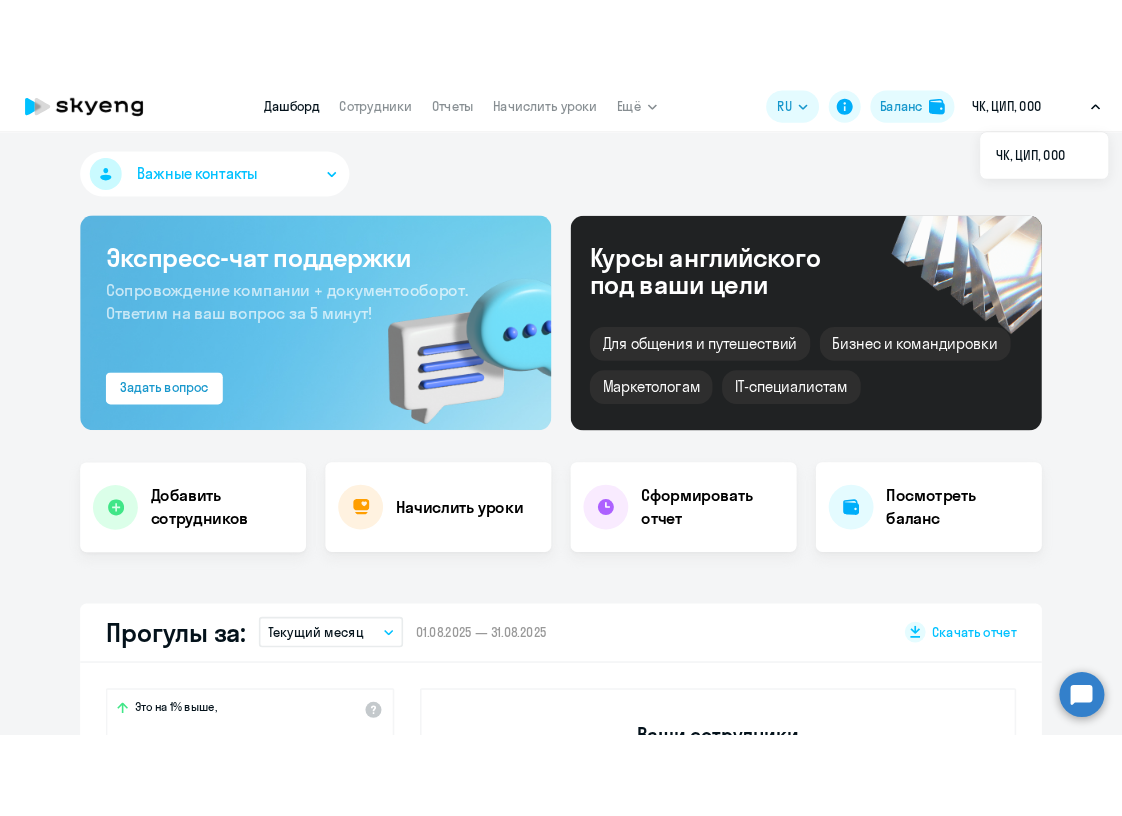 scroll, scrollTop: 0, scrollLeft: 0, axis: both 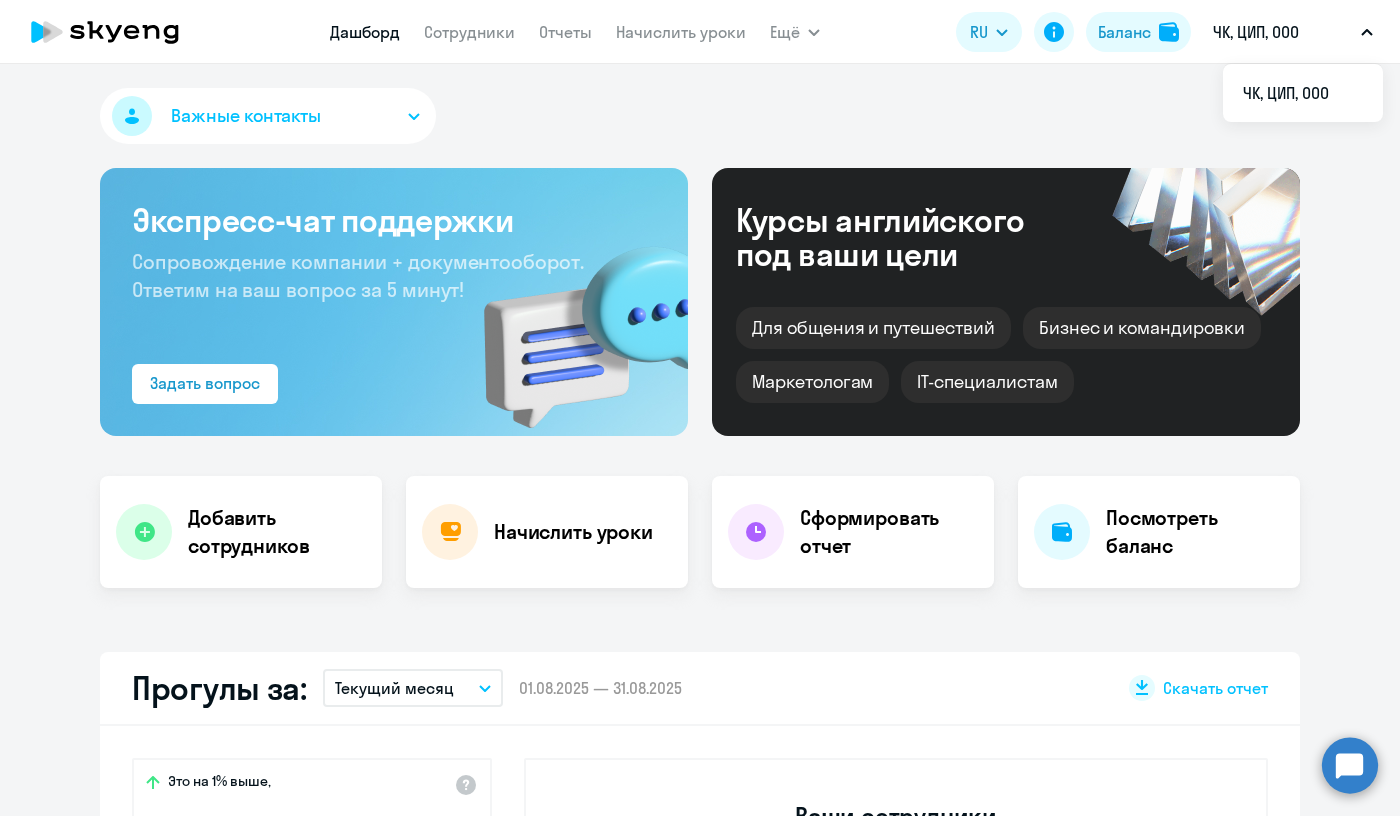 select on "30" 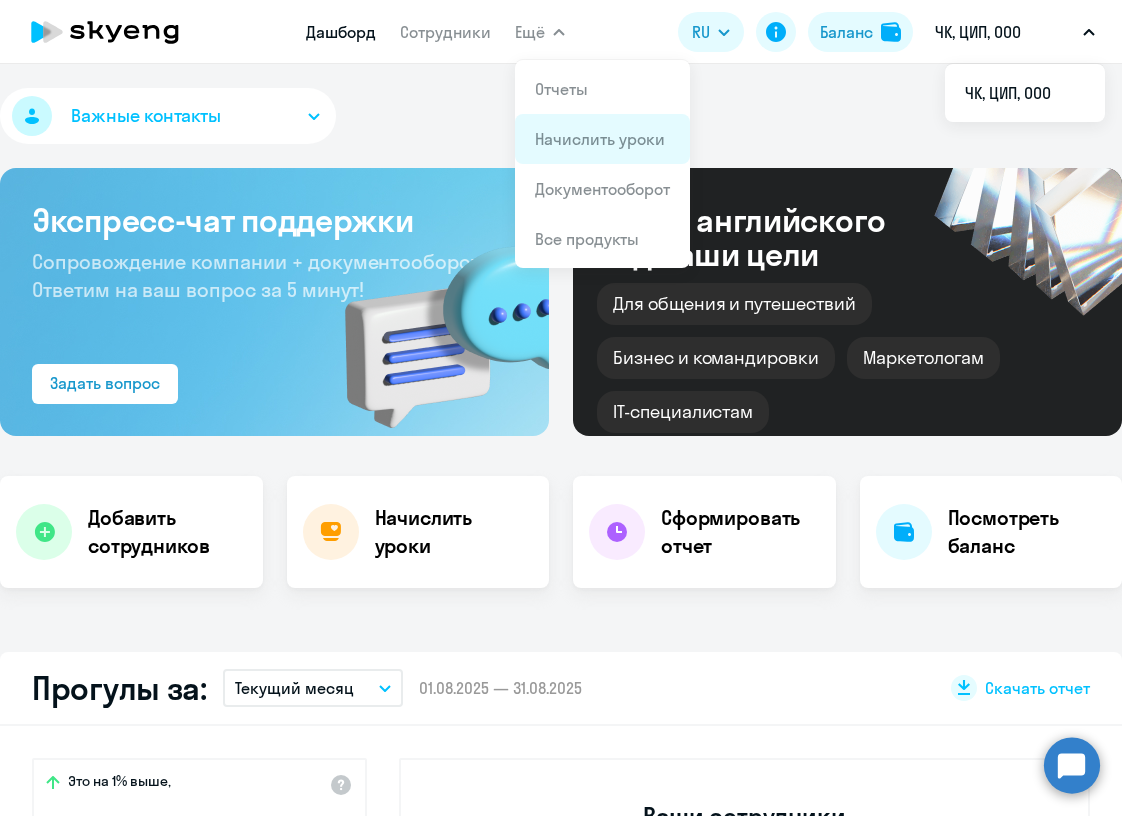 click on "Начислить уроки" at bounding box center [600, 139] 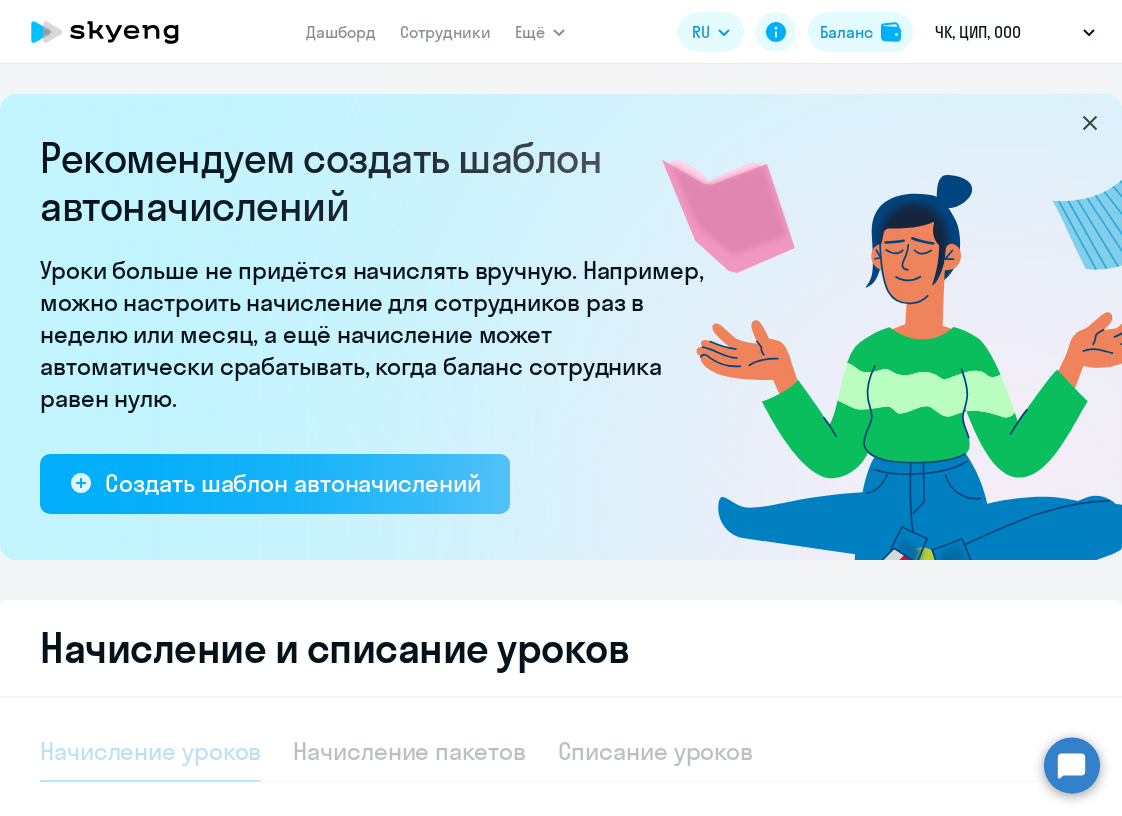 select on "10" 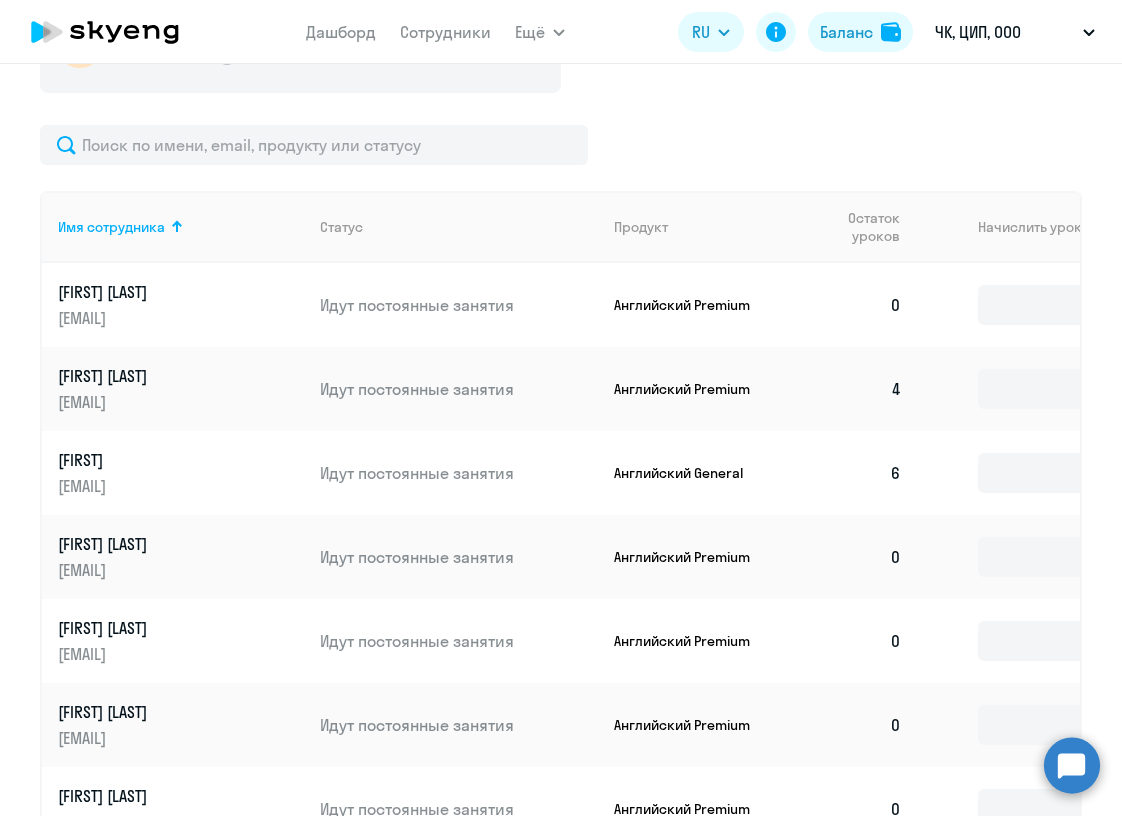 scroll, scrollTop: 820, scrollLeft: 0, axis: vertical 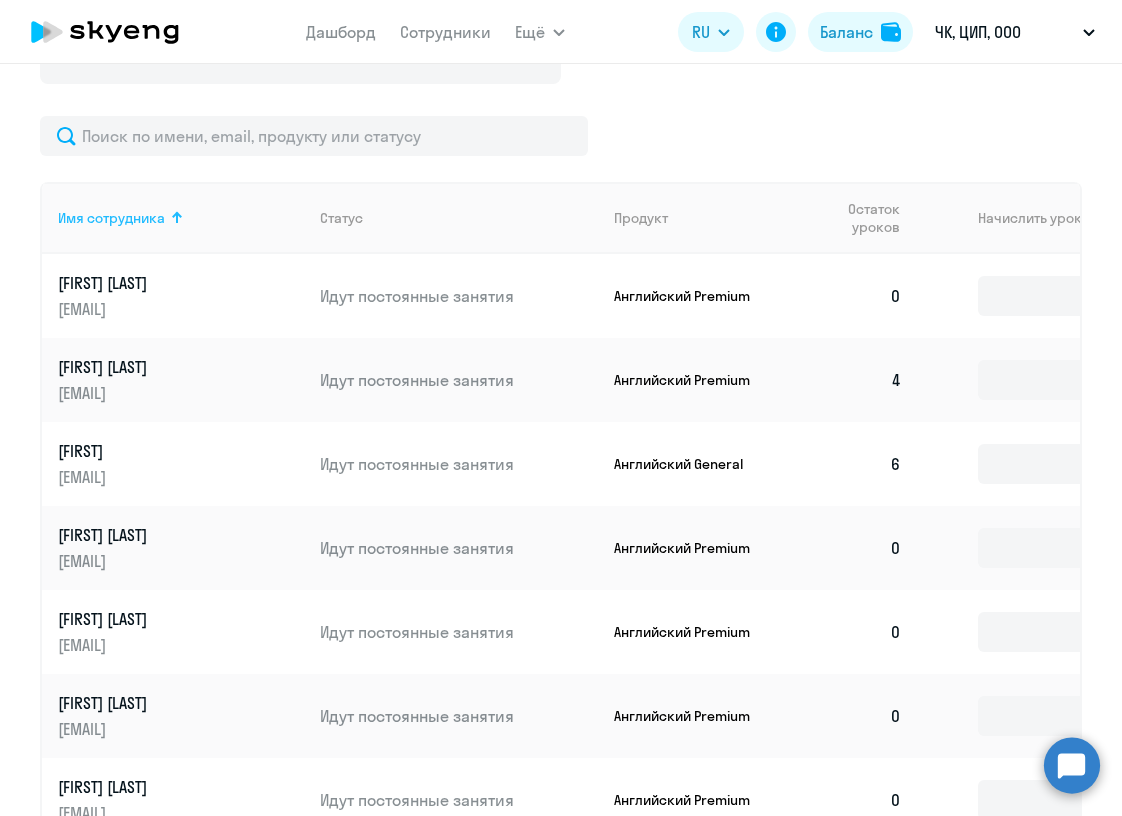 click on "[EMPLOYEE_NAME]" 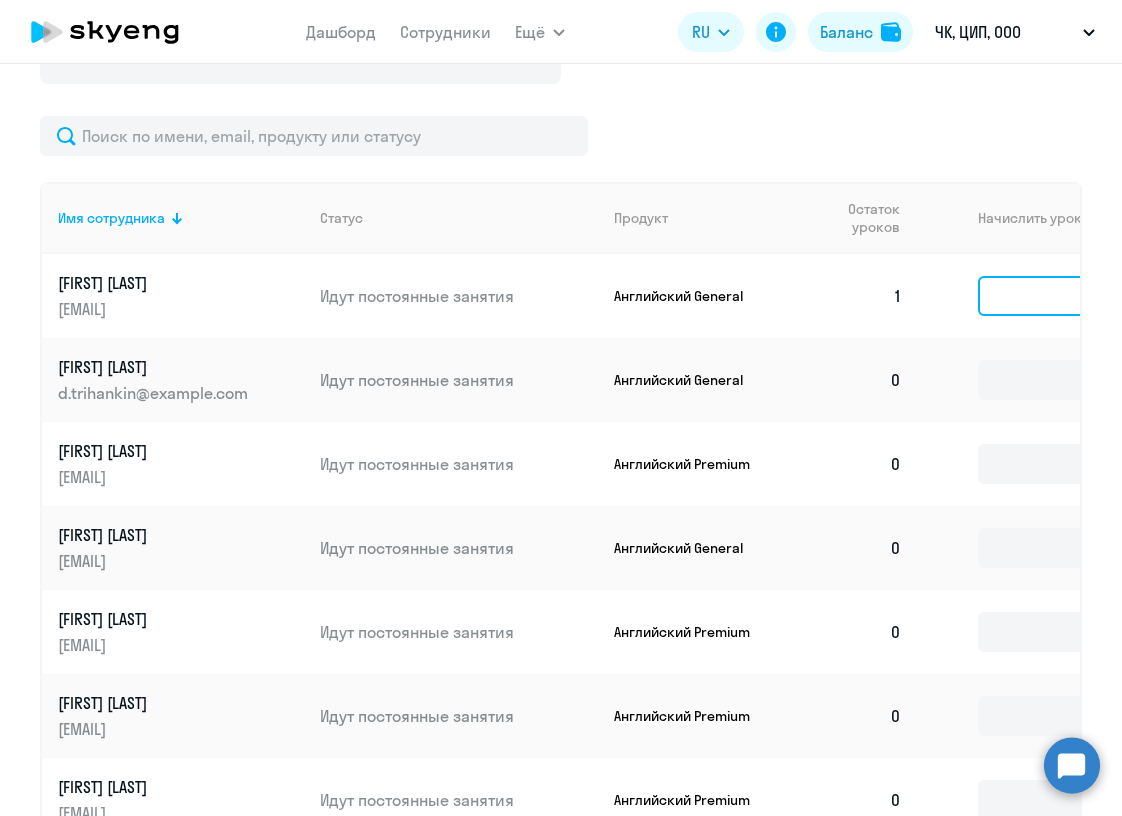 click 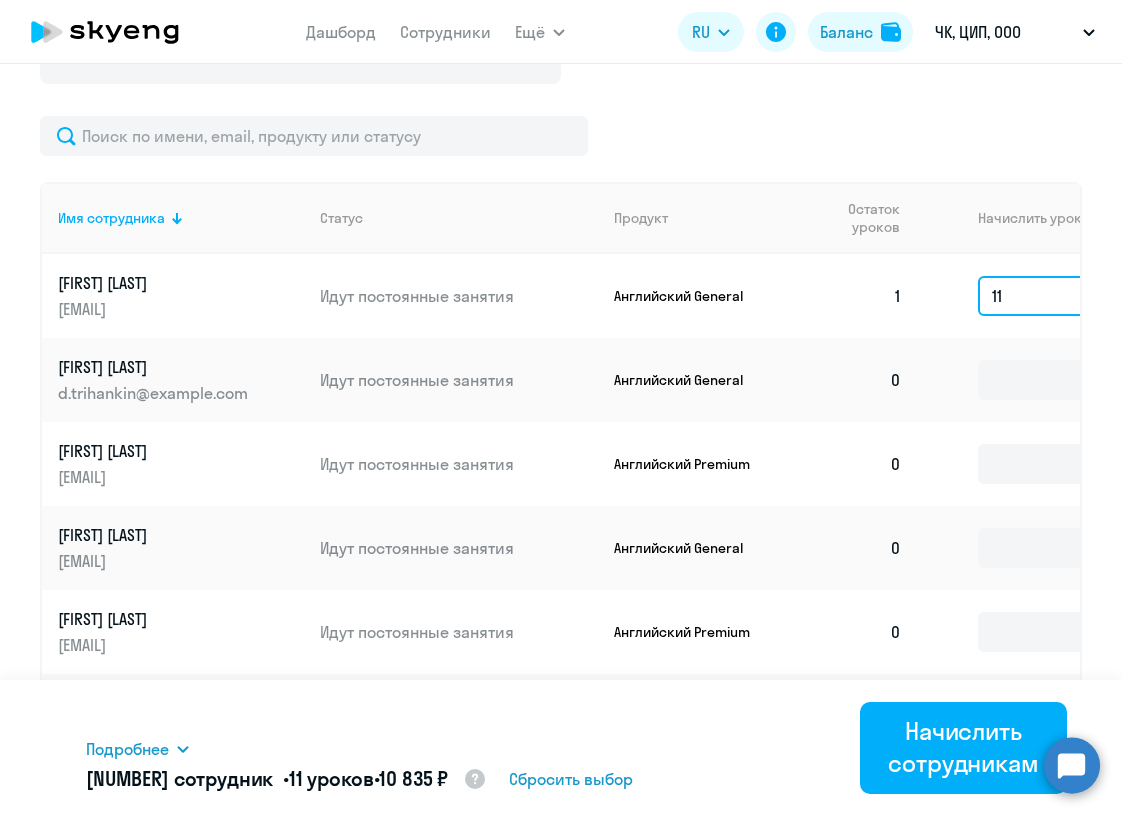 type on "11" 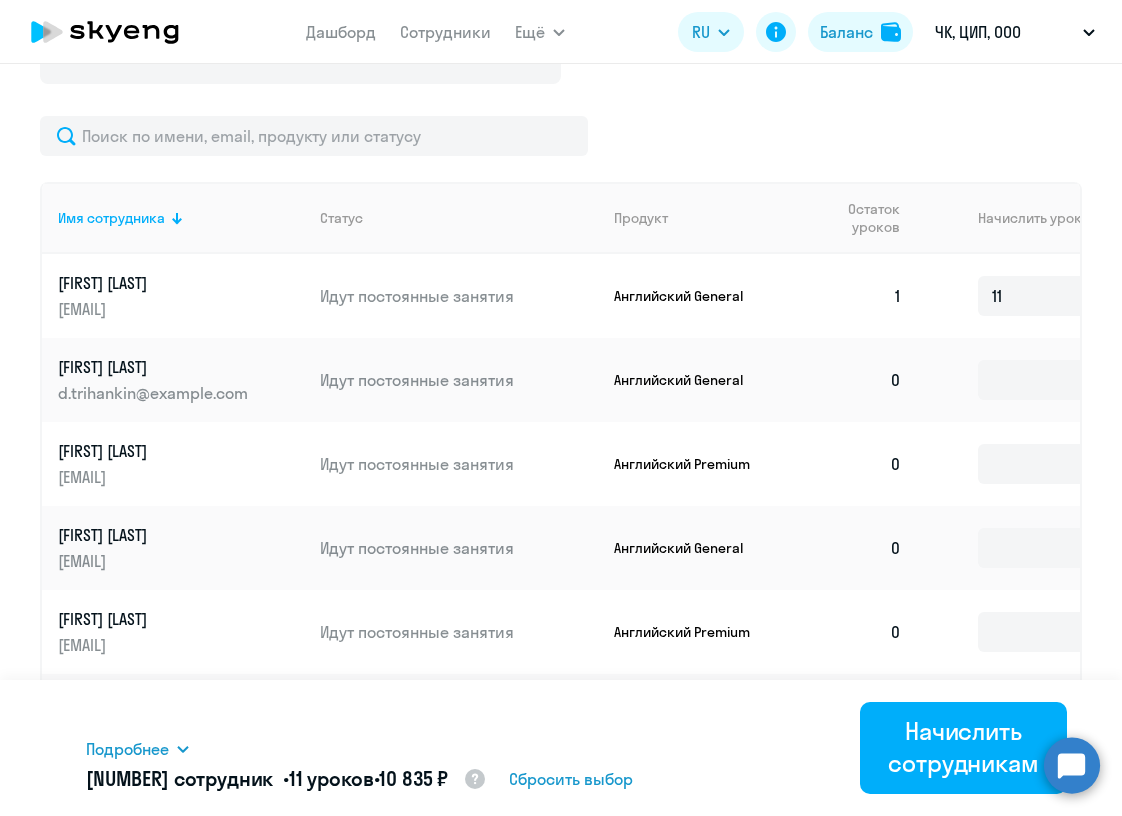 click 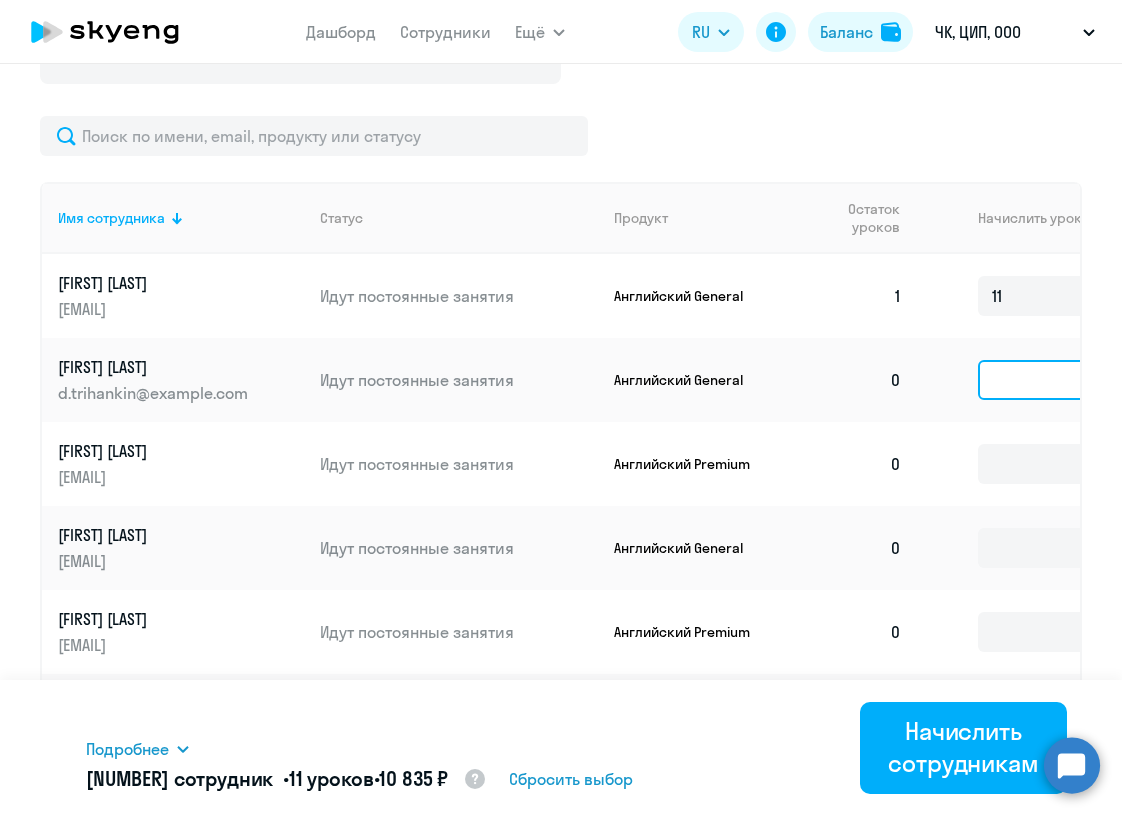click 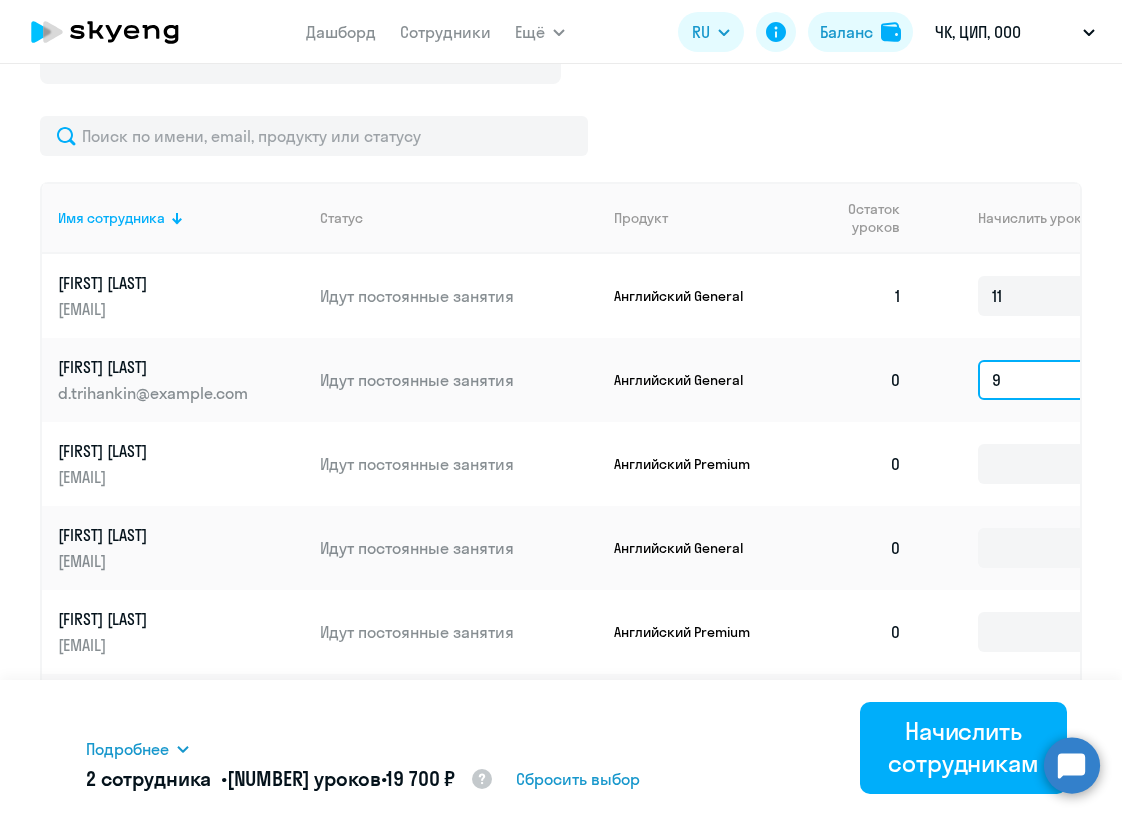 type on "9" 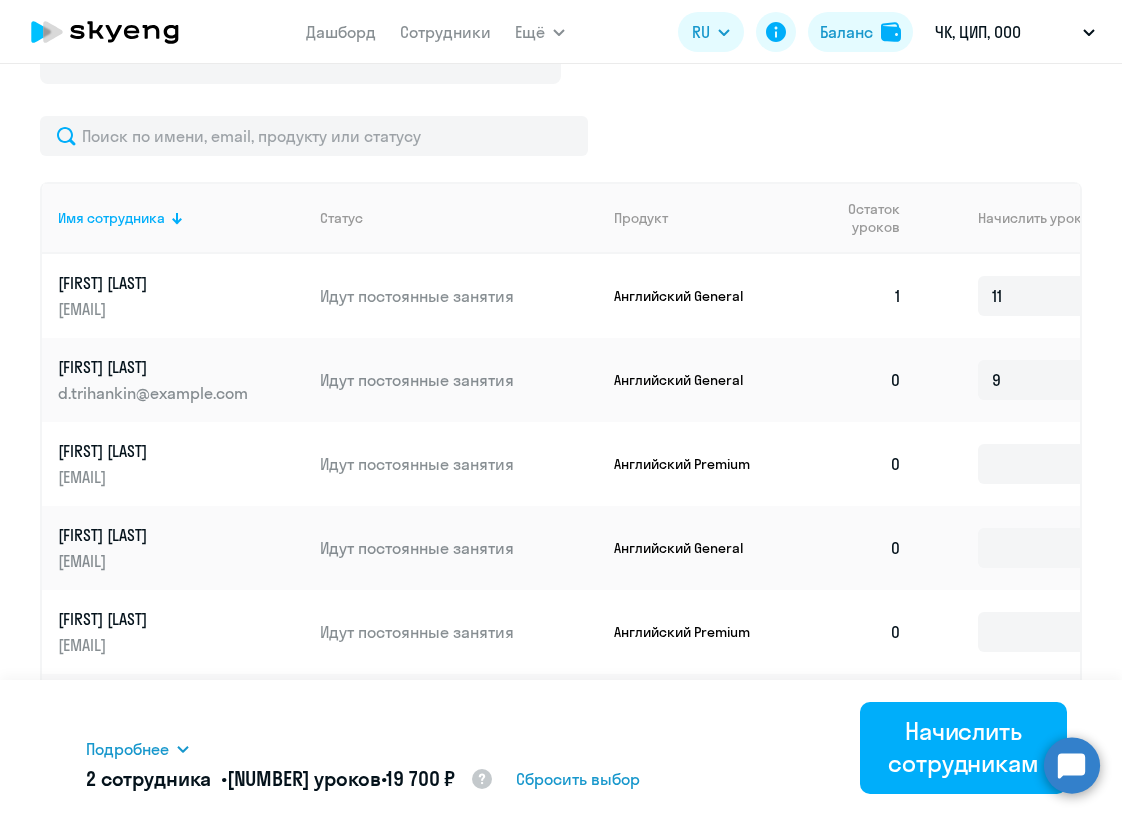 click on "9" 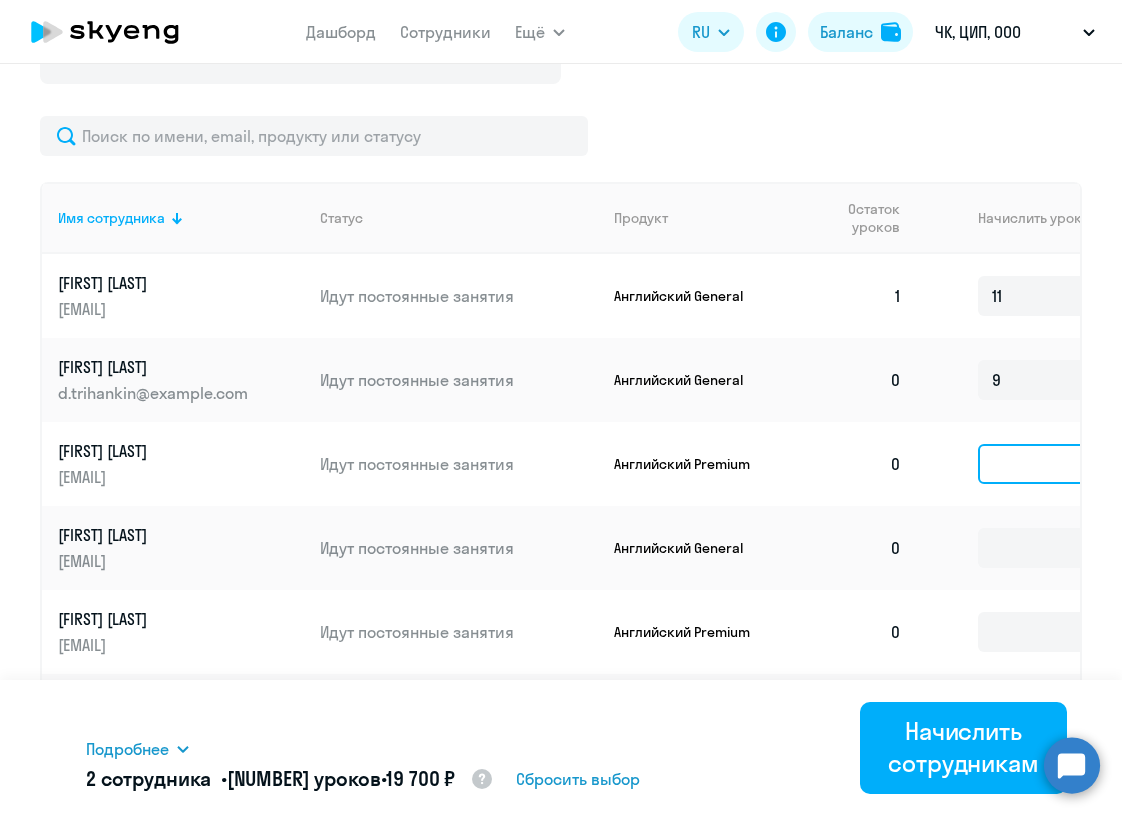 click 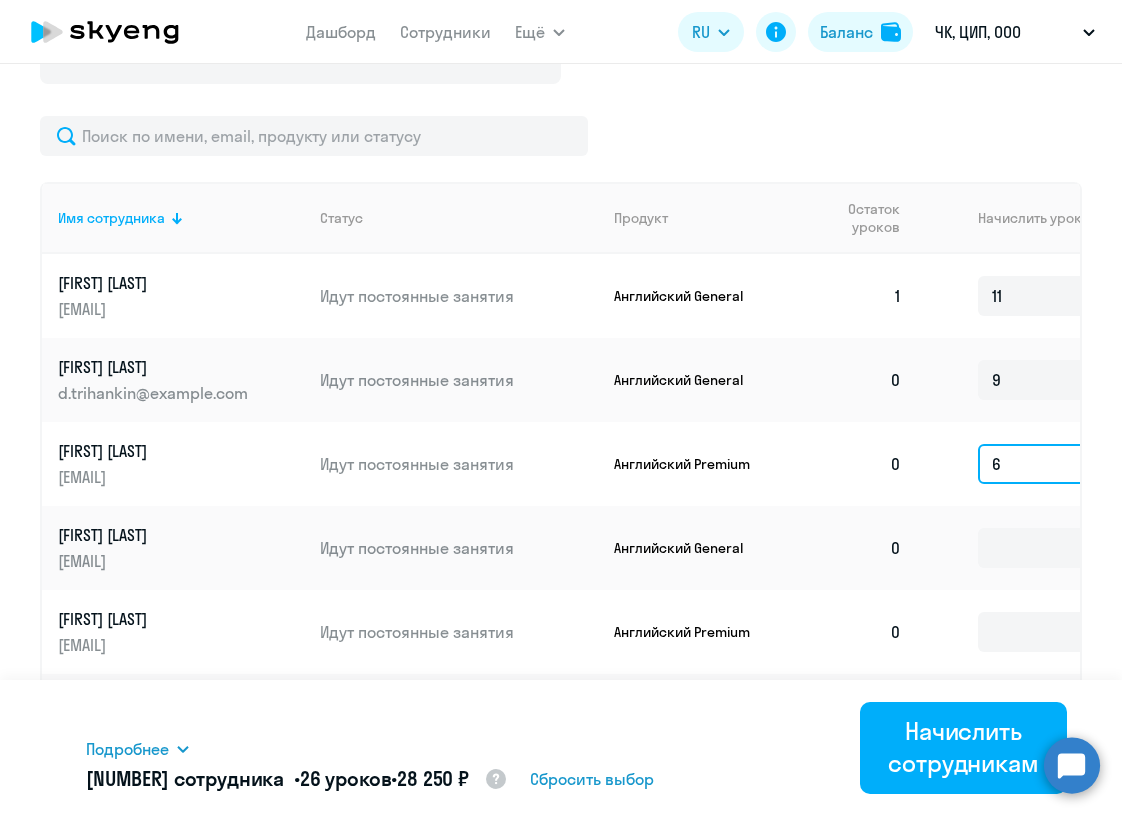 type on "6" 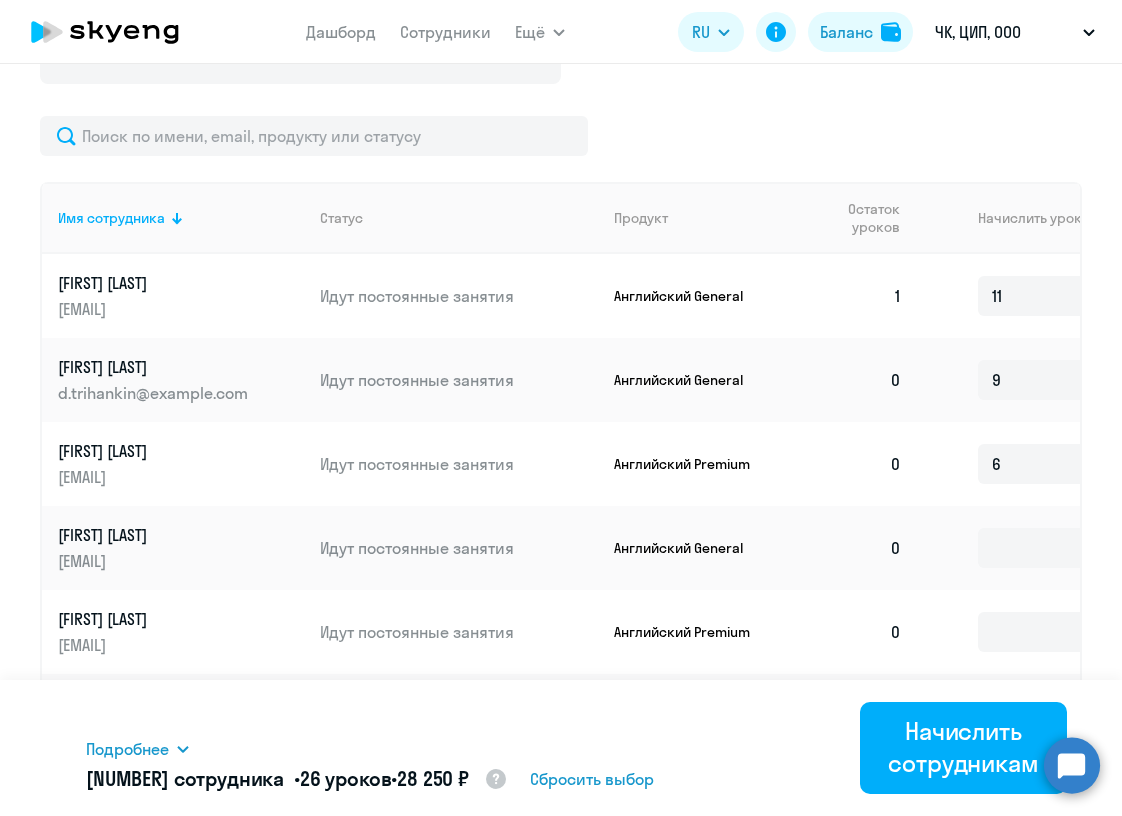 click on "6" 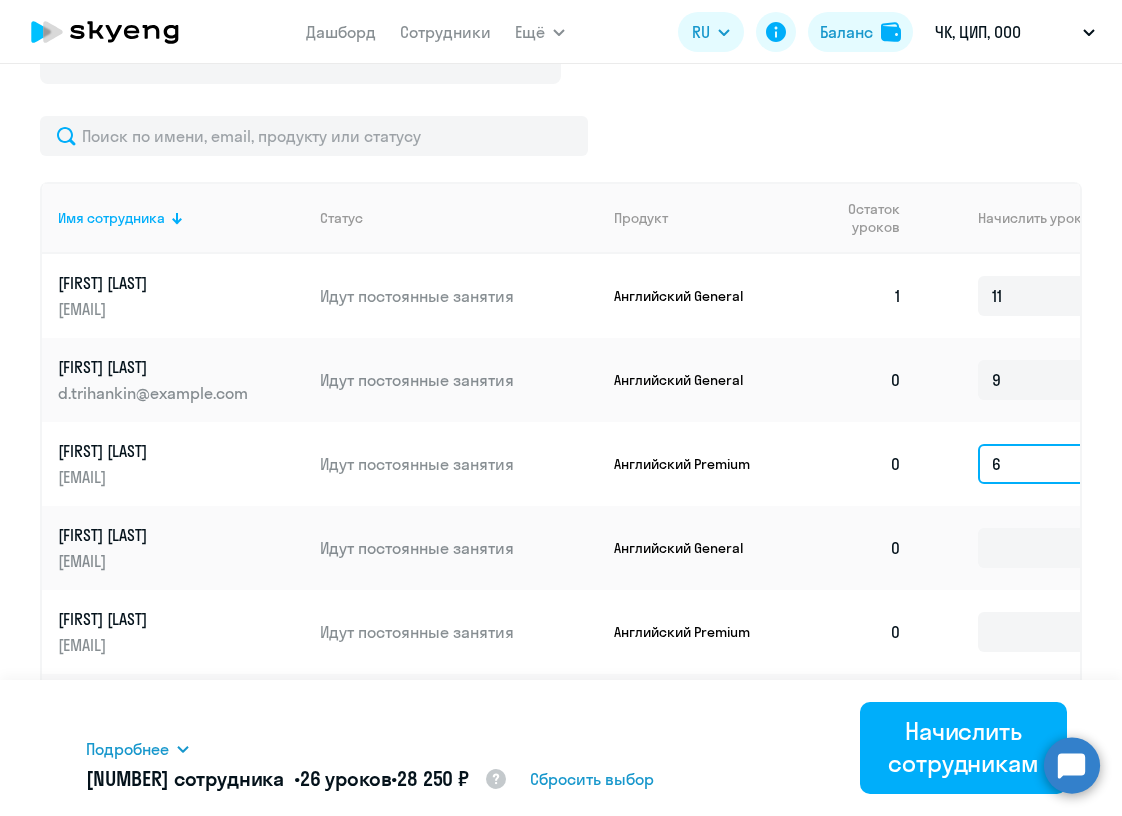 drag, startPoint x: 1018, startPoint y: 469, endPoint x: 965, endPoint y: 469, distance: 53 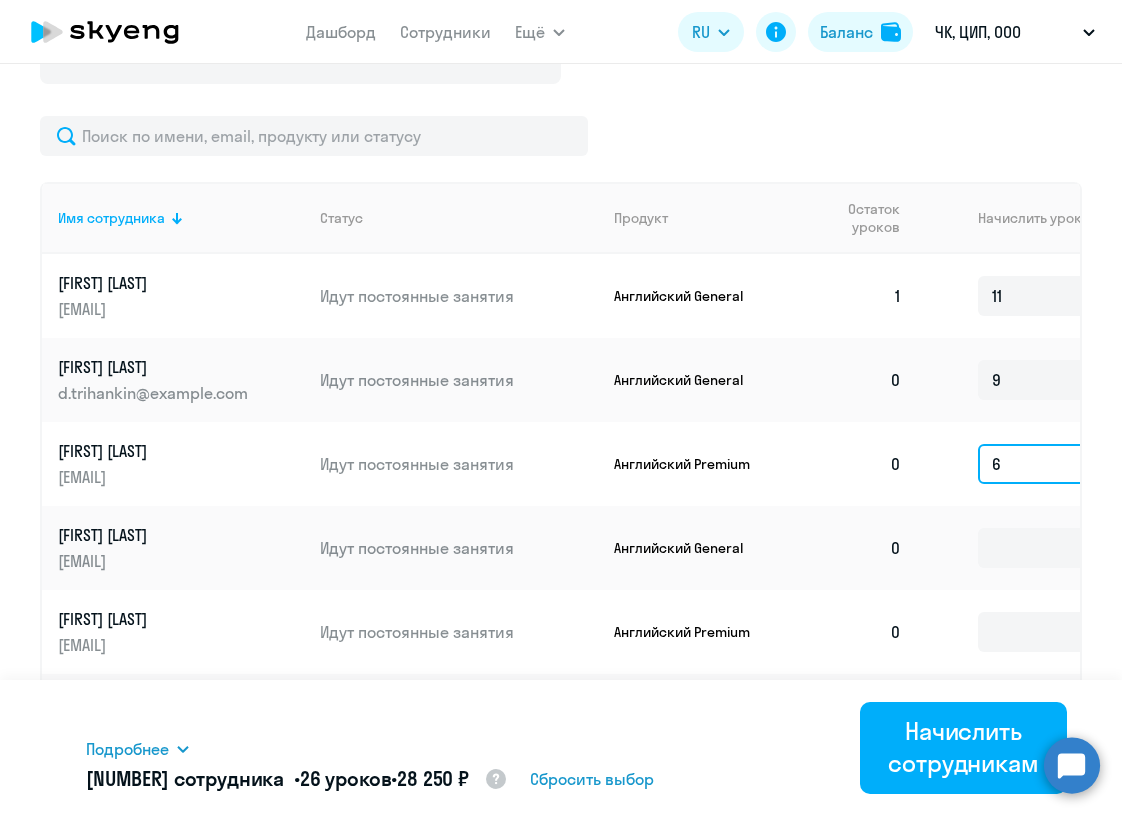 click on "6" 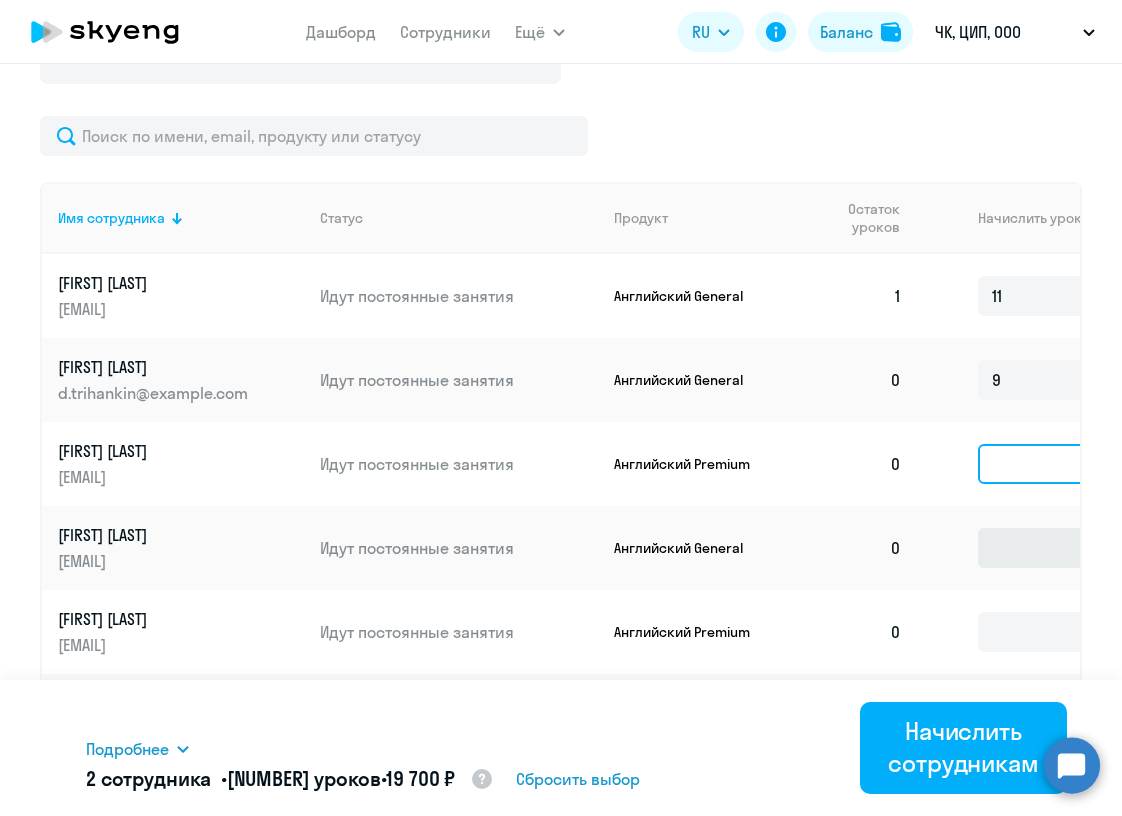 type 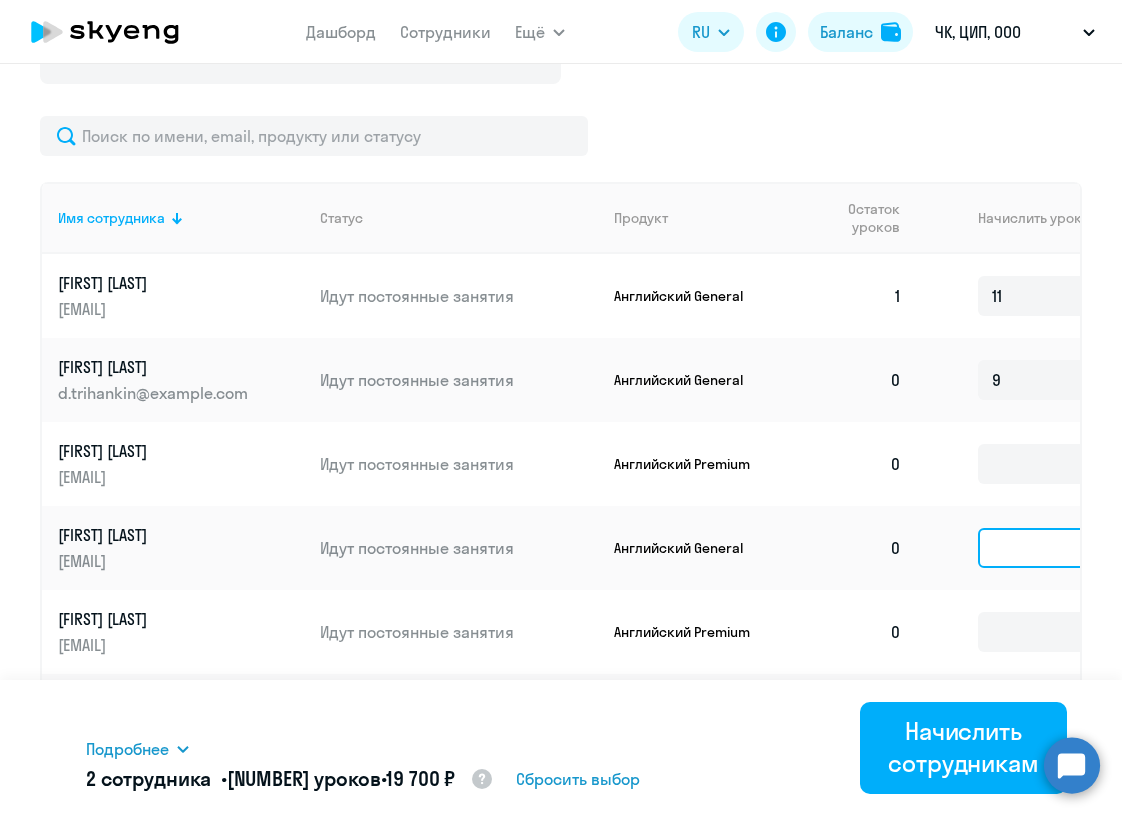 click 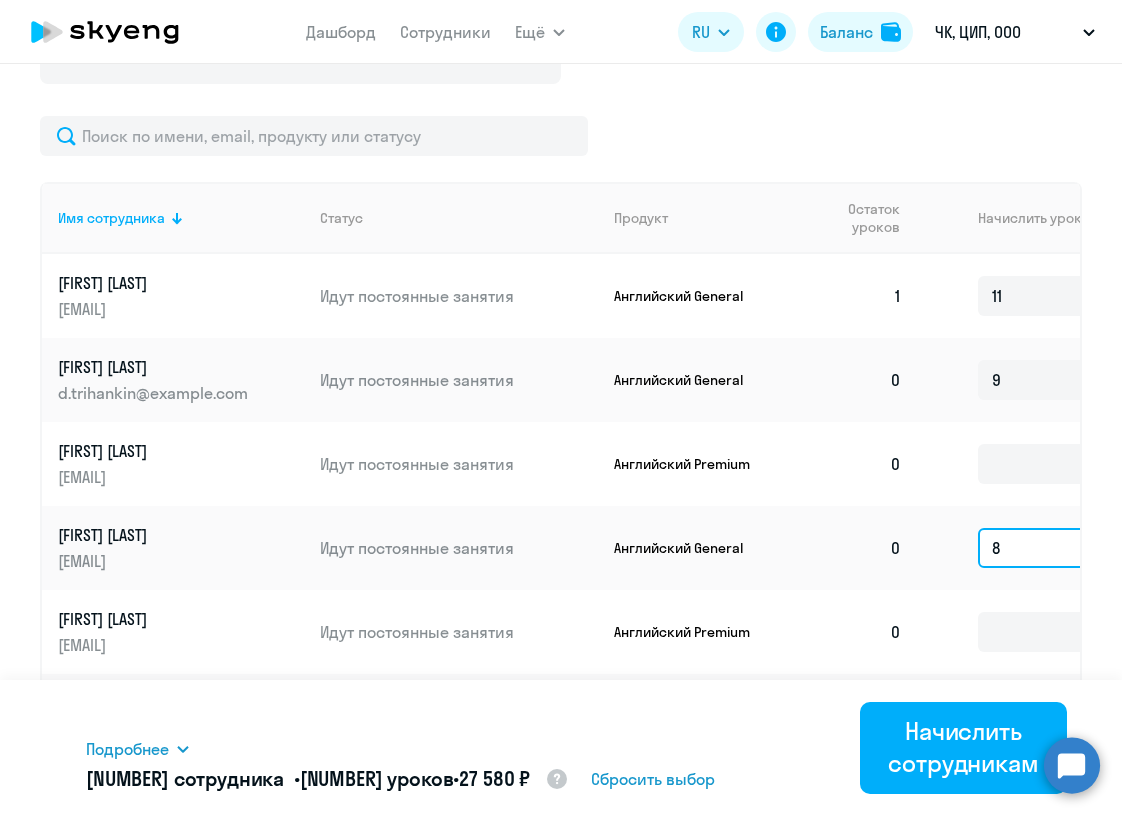 type on "8" 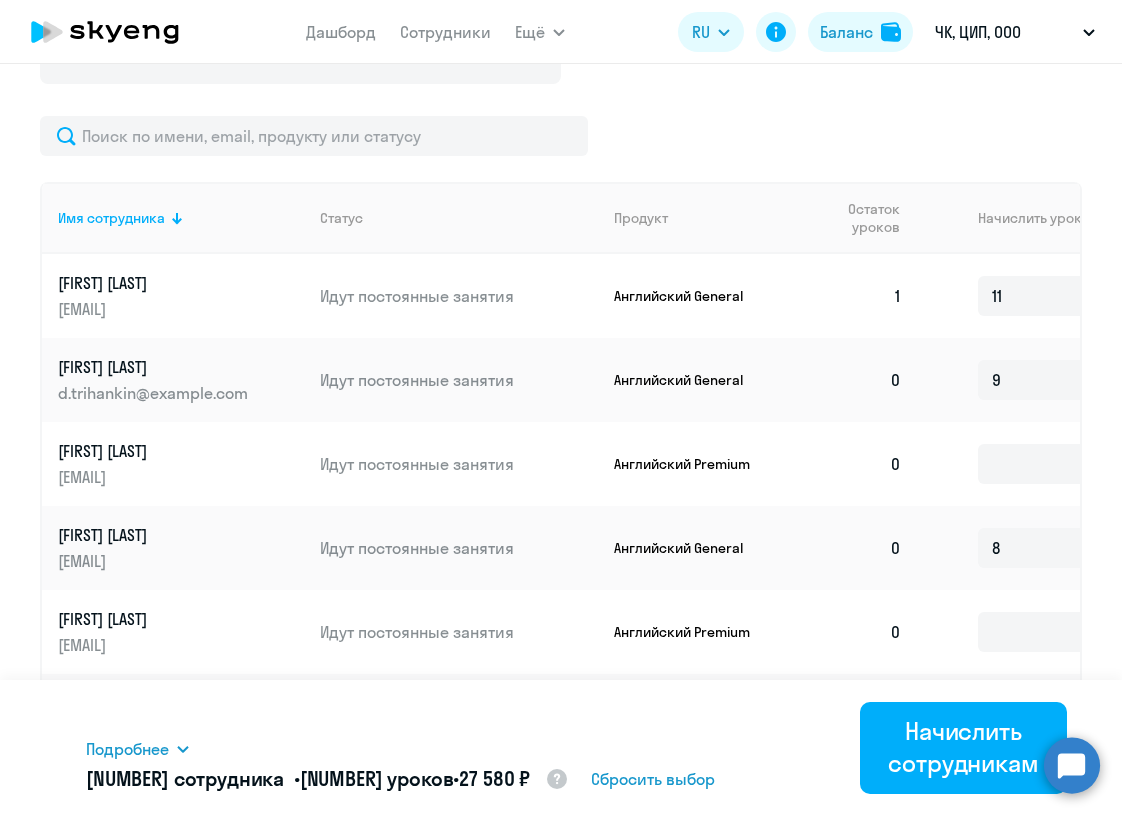 click 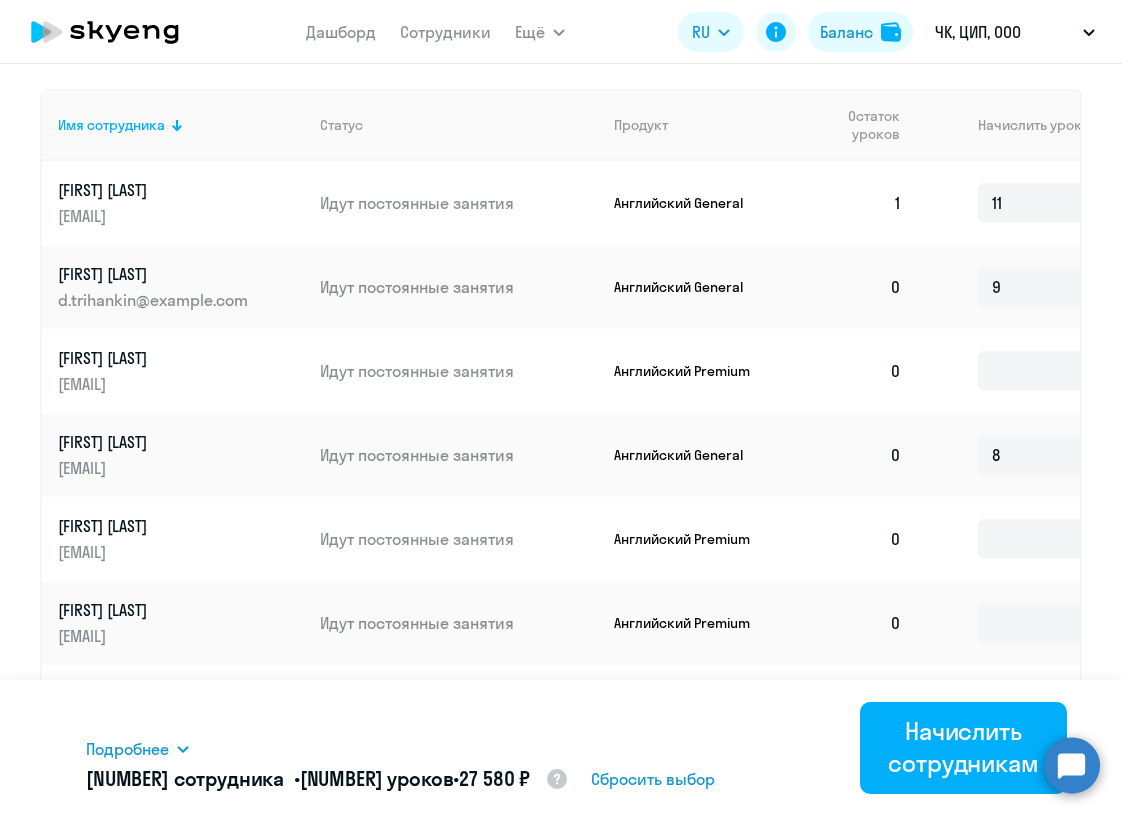 scroll, scrollTop: 925, scrollLeft: 0, axis: vertical 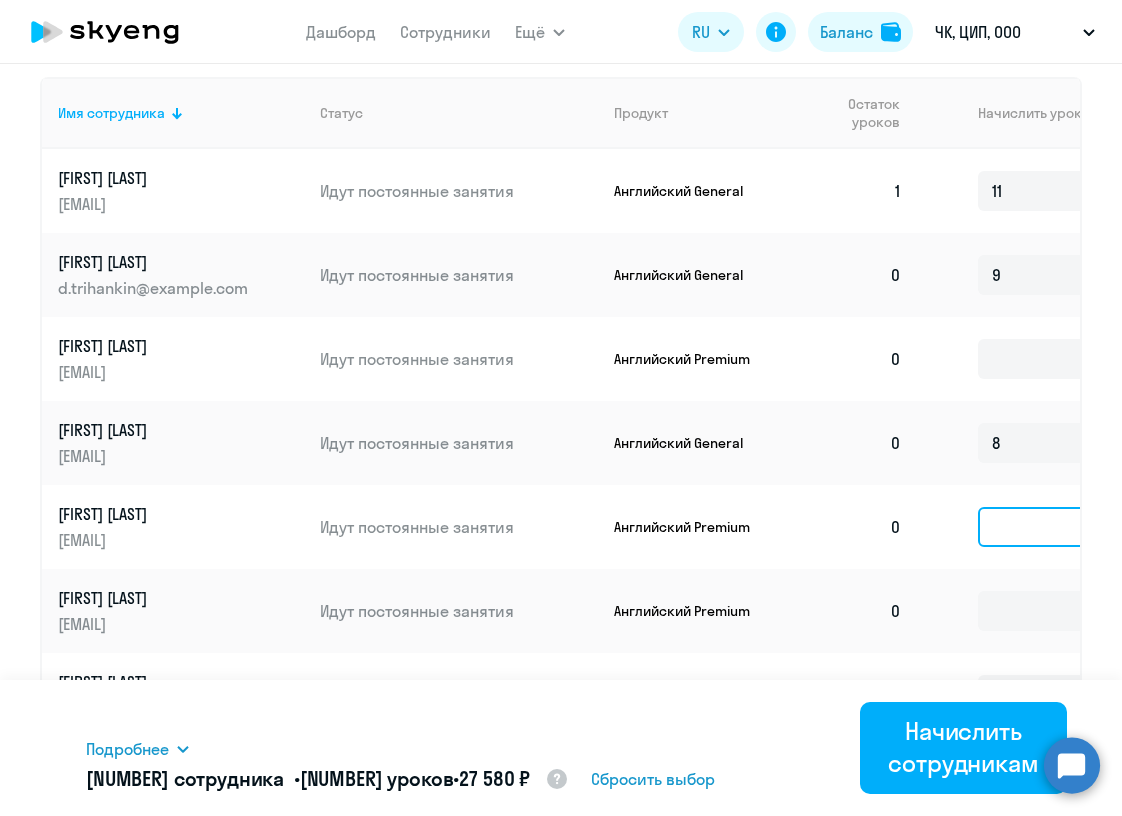 click 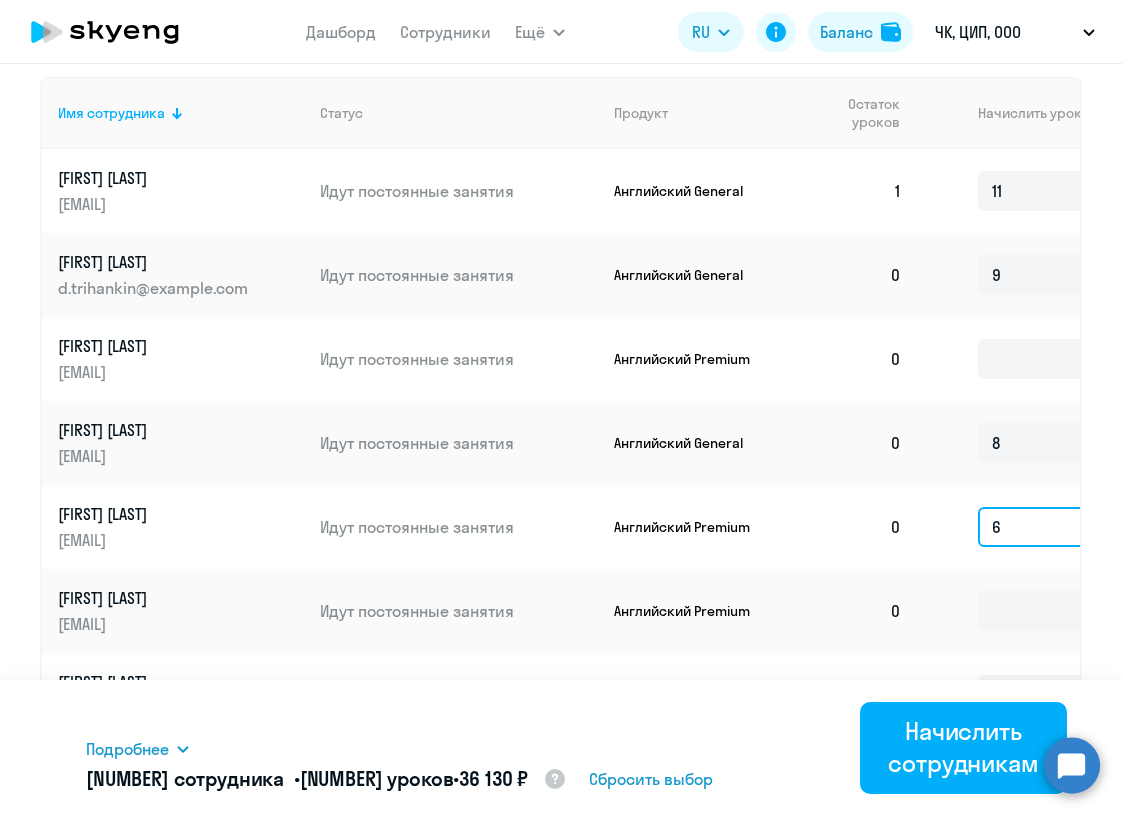 type on "6" 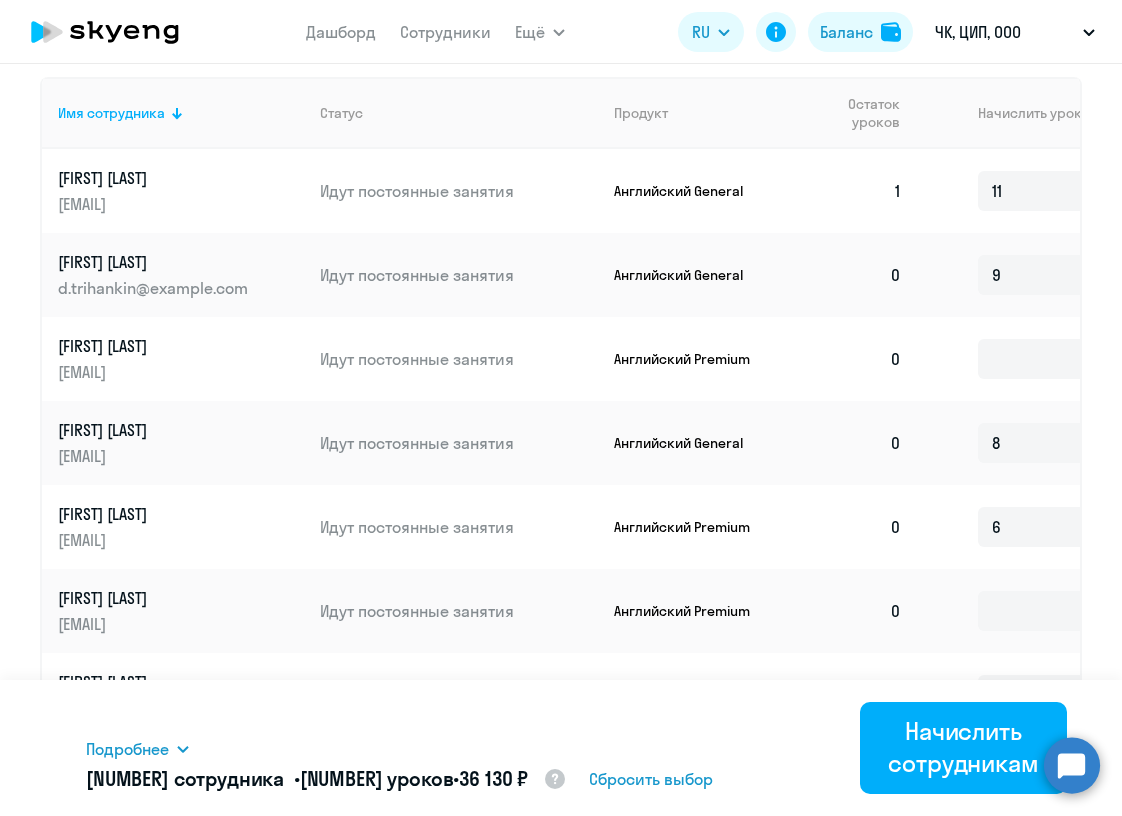 click on "0" 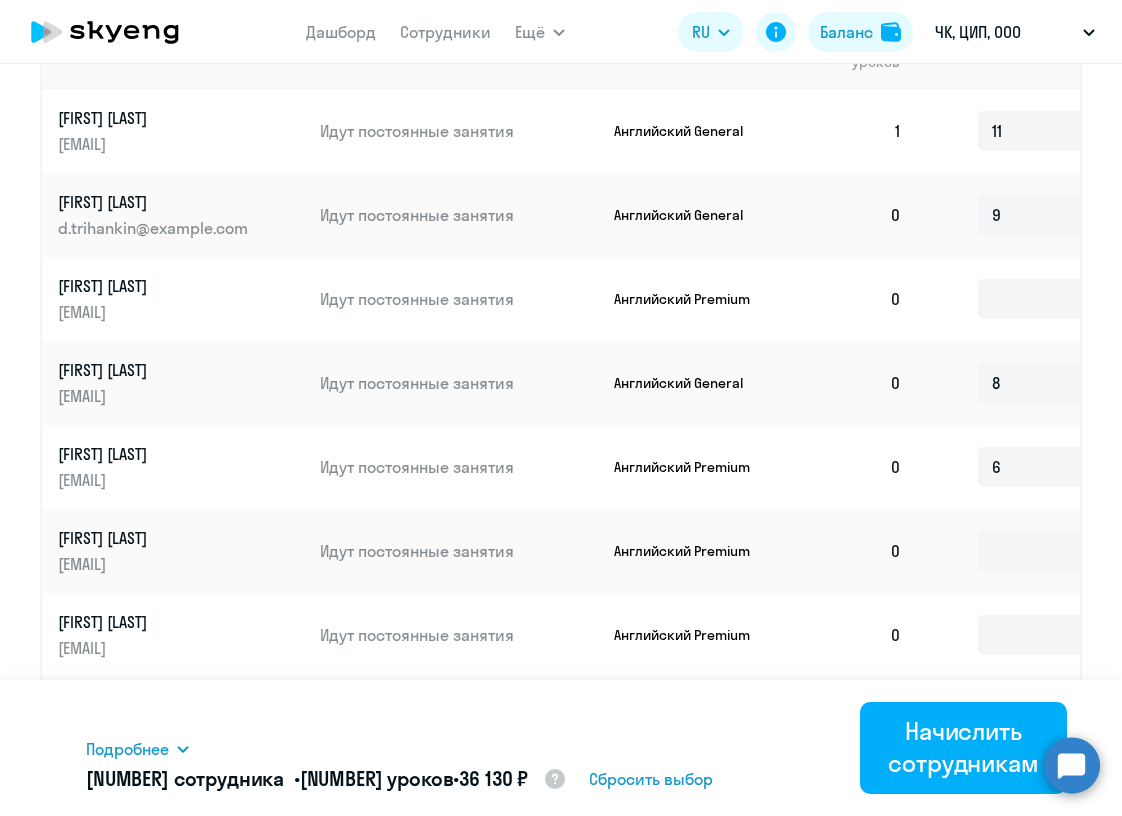 scroll, scrollTop: 996, scrollLeft: 0, axis: vertical 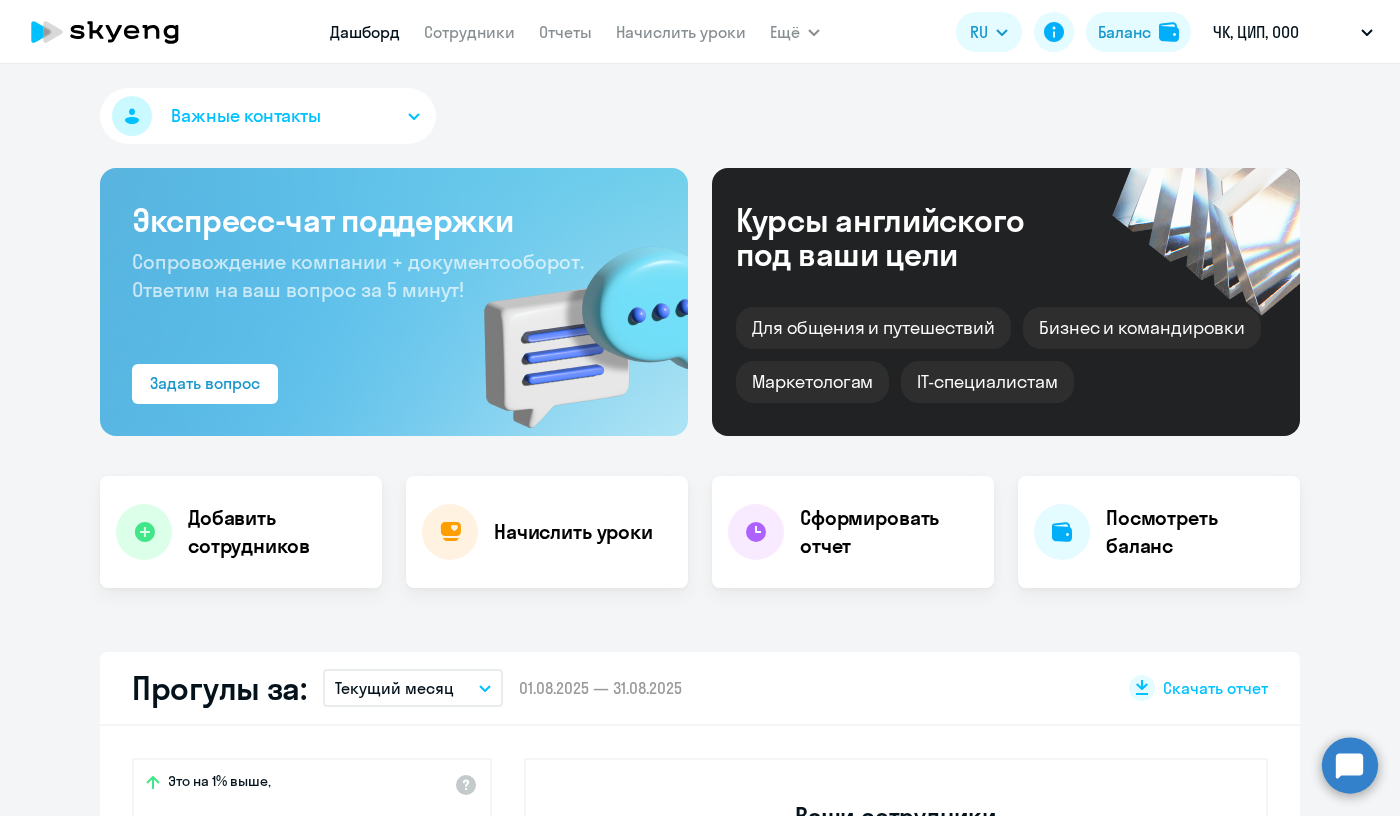 select on "30" 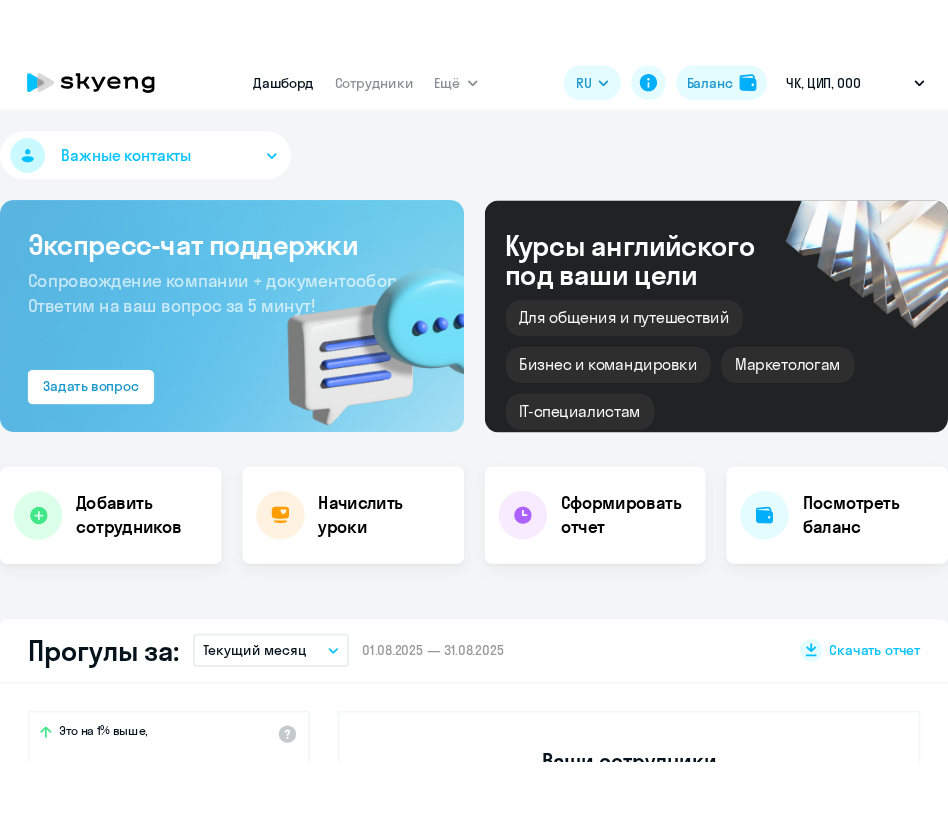 scroll, scrollTop: 0, scrollLeft: 0, axis: both 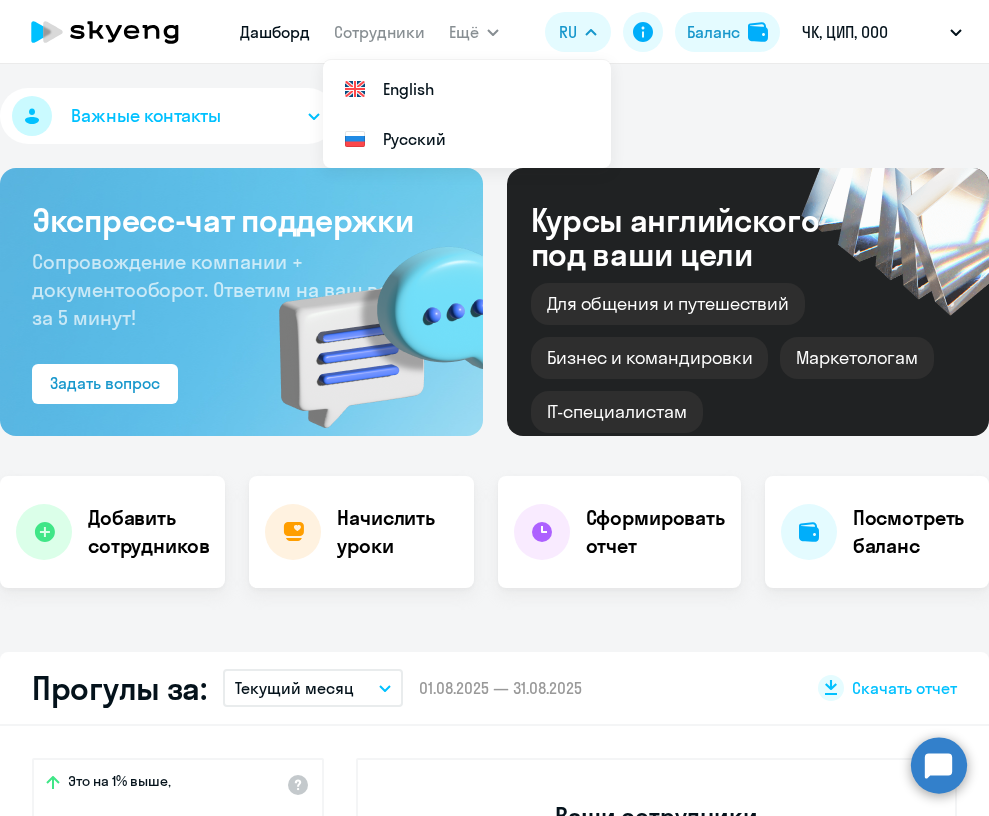 select on "30" 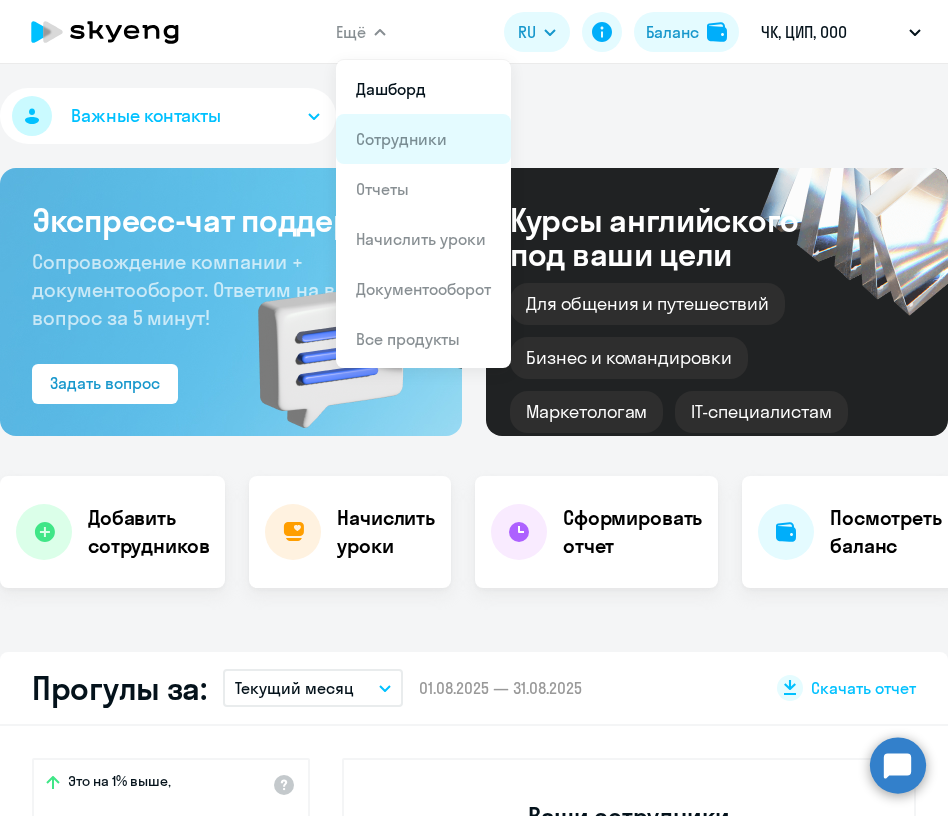 click on "Сотрудники" at bounding box center [401, 139] 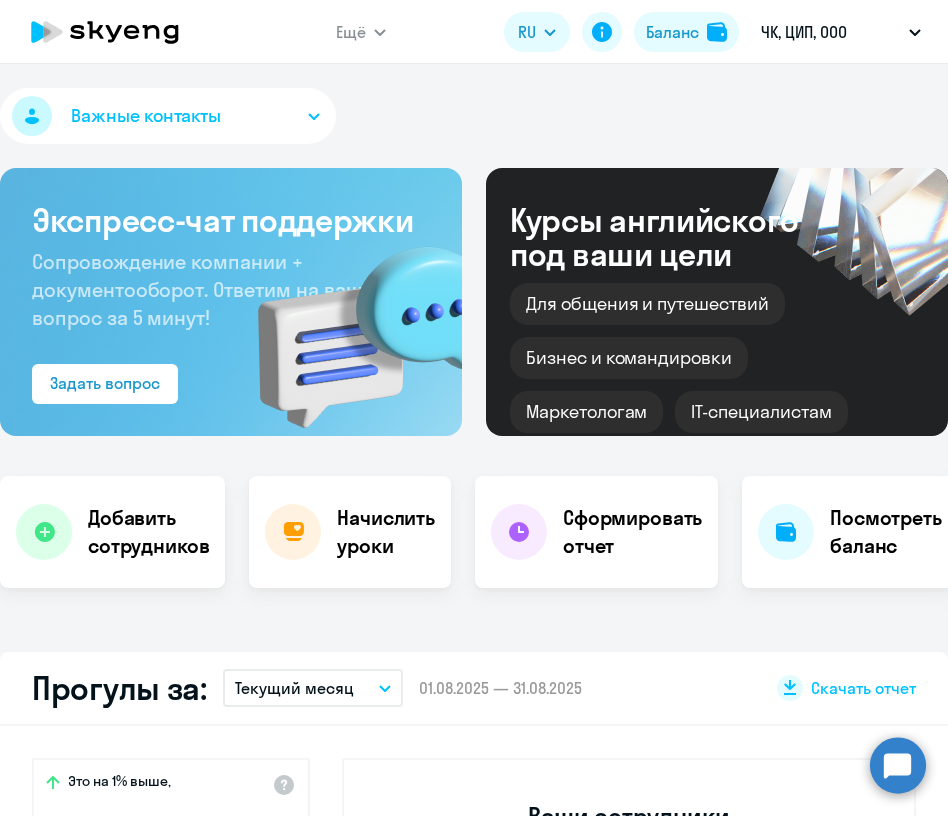 select on "30" 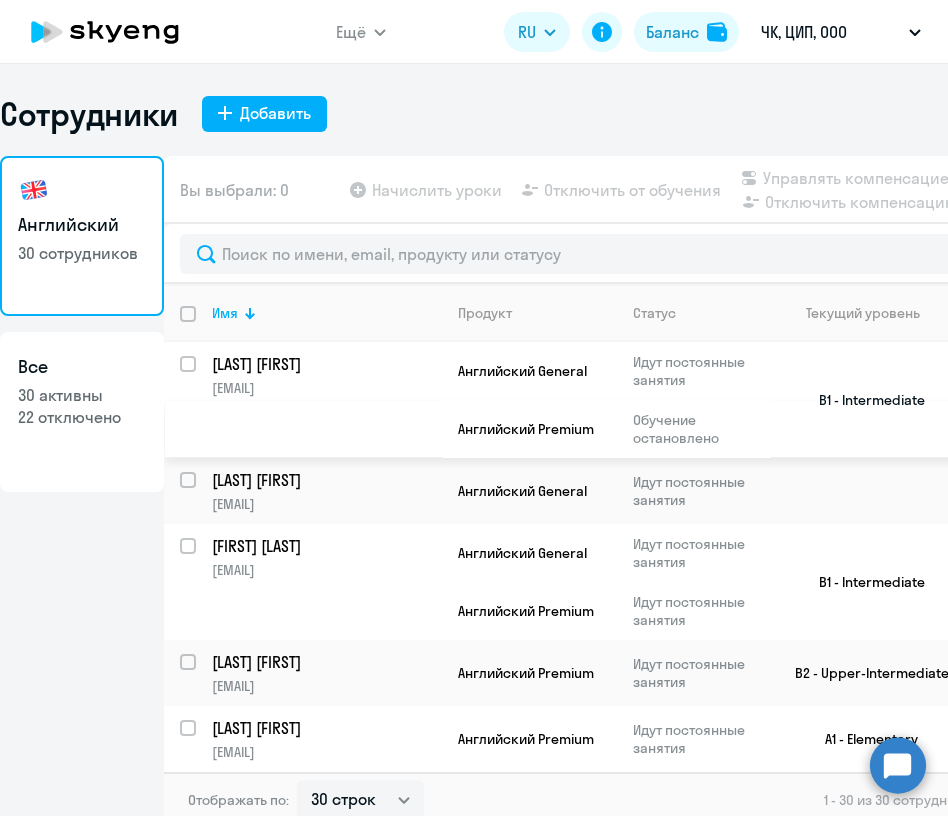 click on "[LAST] [FIRST]" 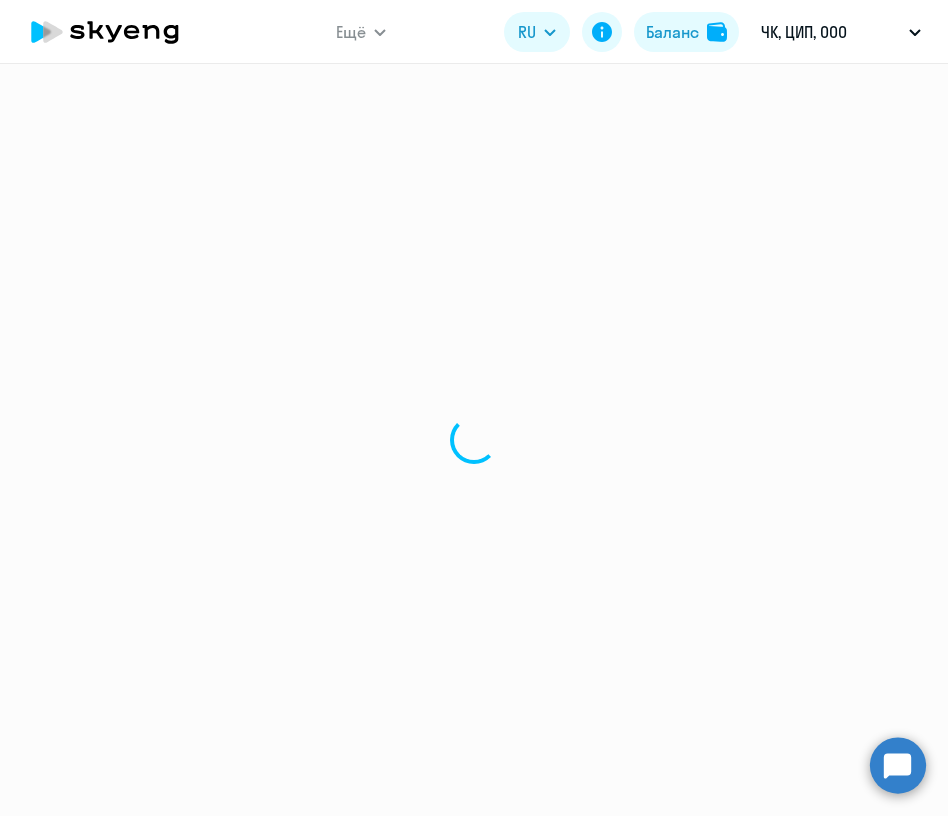 select on "english" 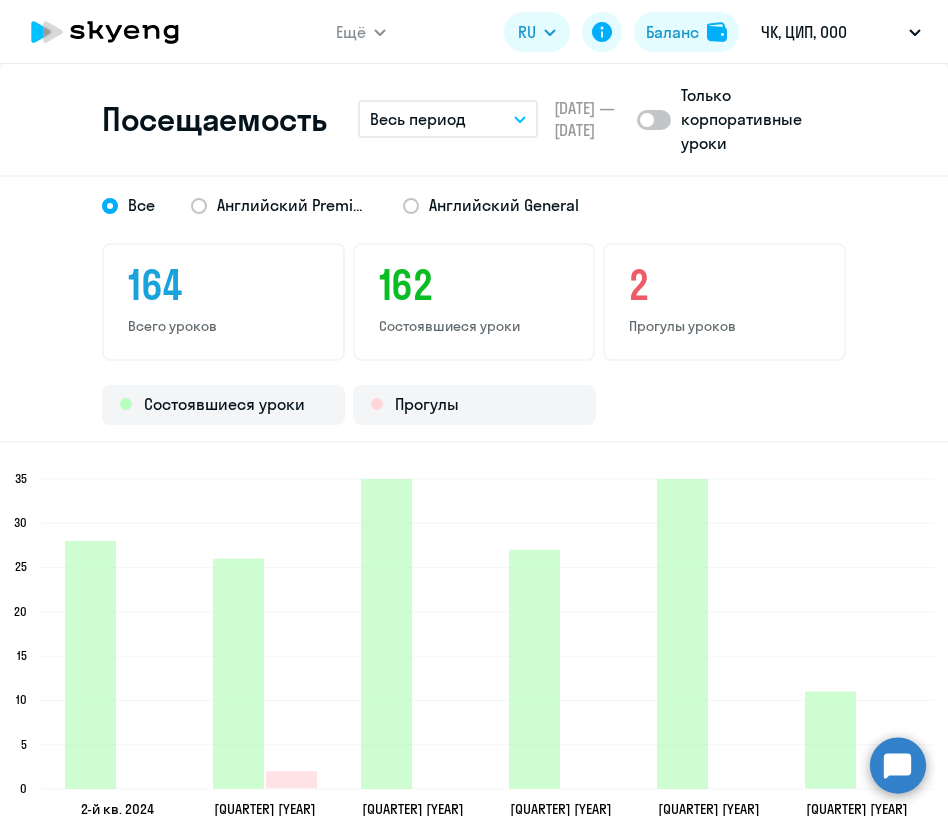 scroll, scrollTop: 2659, scrollLeft: 0, axis: vertical 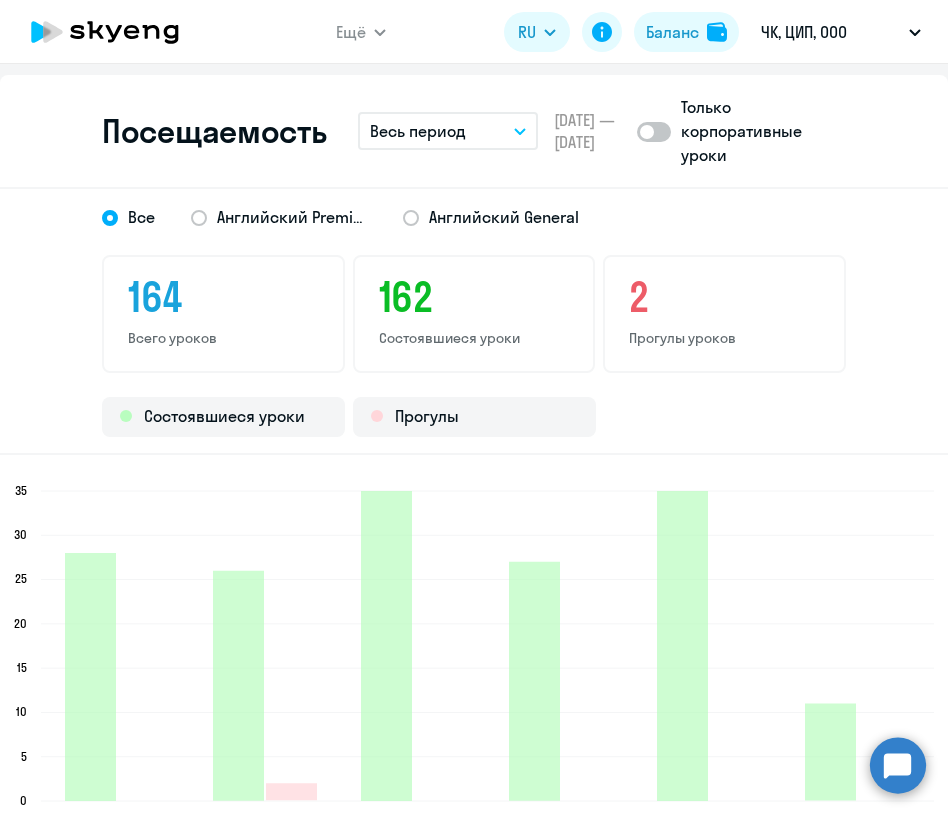 click on "Весь период" at bounding box center (448, 131) 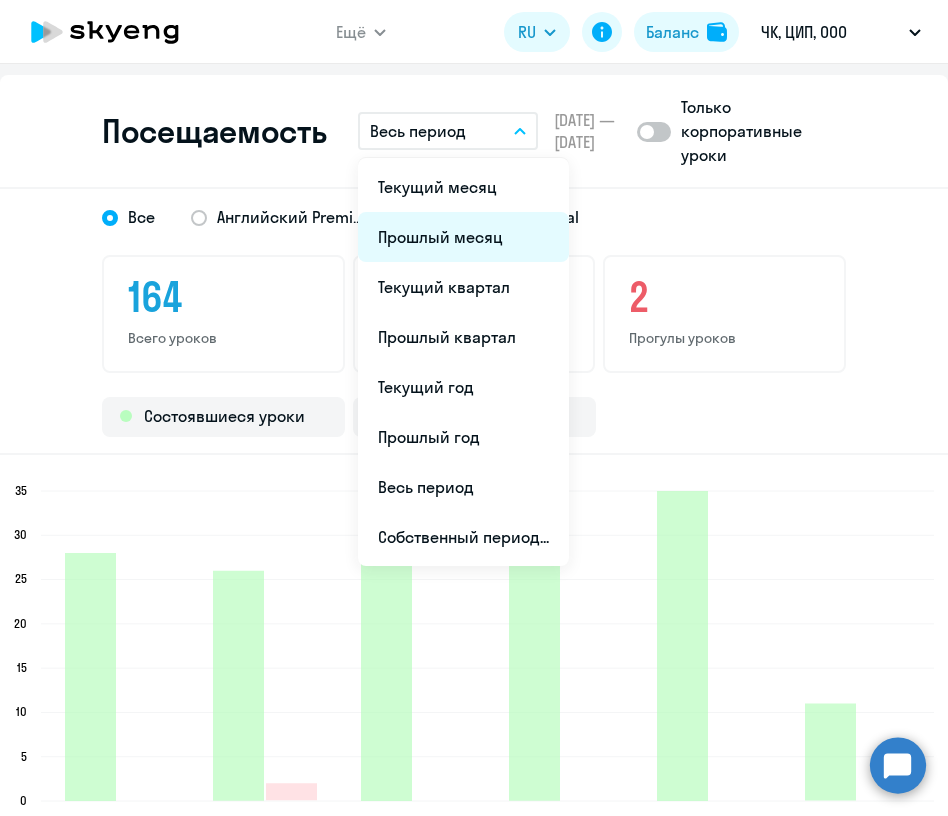 click on "Прошлый месяц" at bounding box center (463, 237) 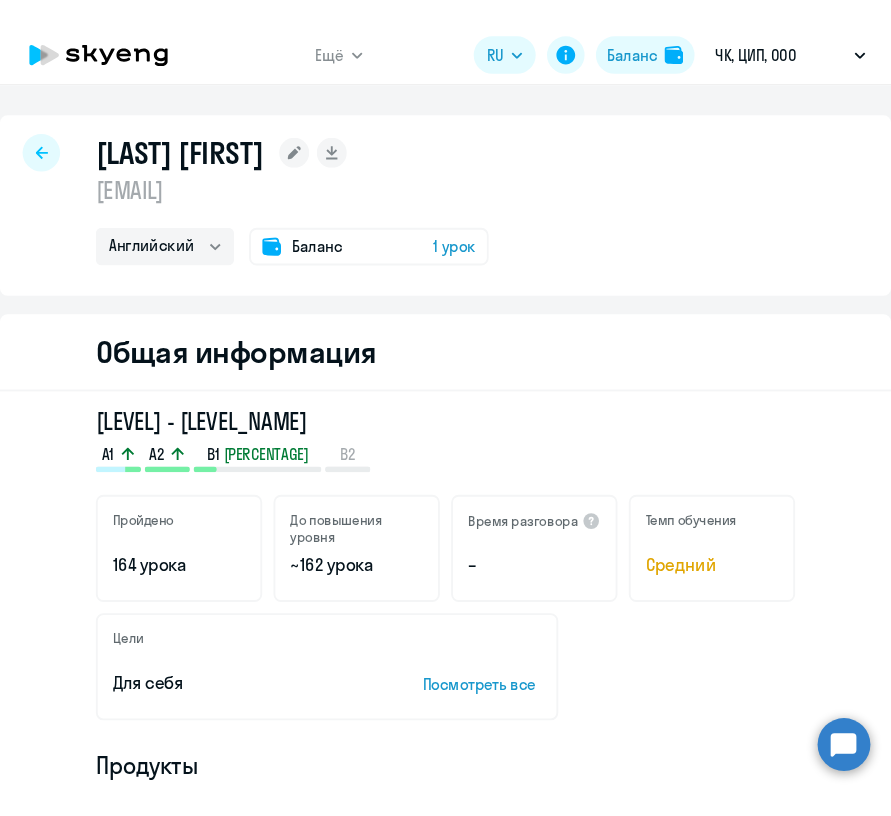 scroll, scrollTop: 0, scrollLeft: 0, axis: both 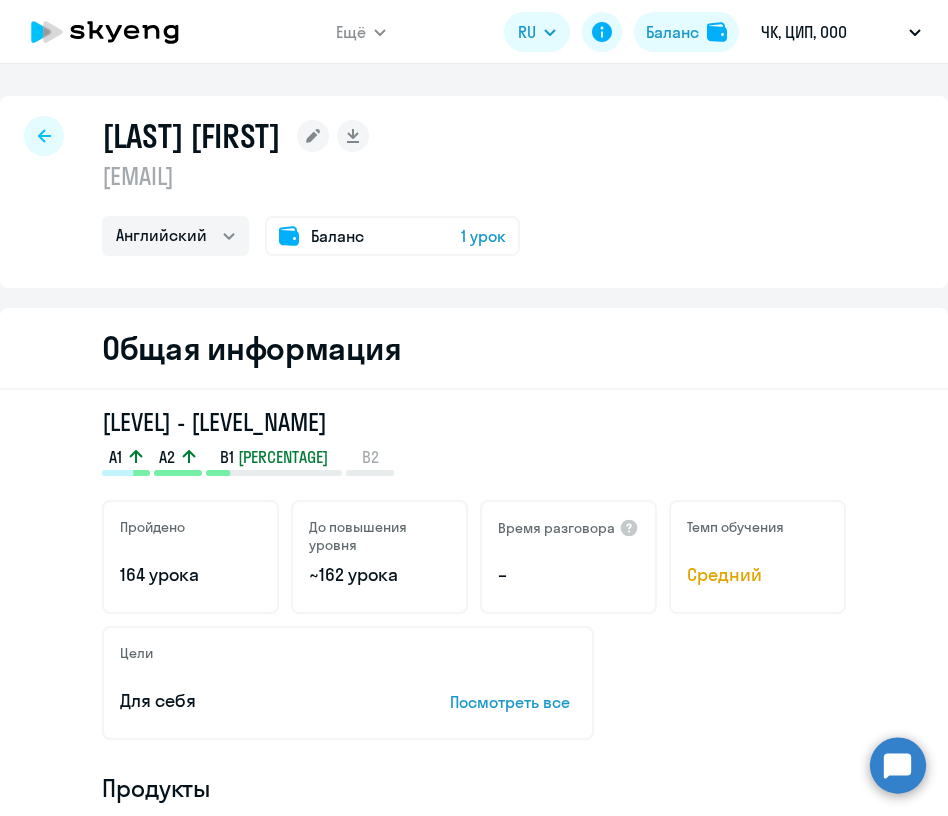 click 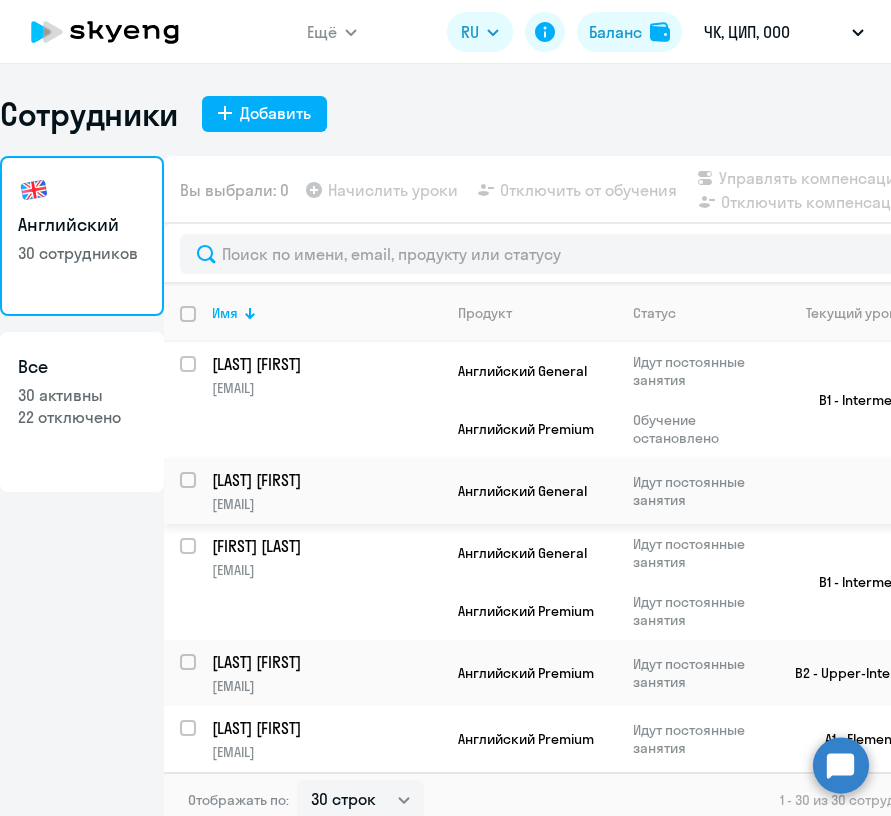 click on "[LAST] [FIRST]" 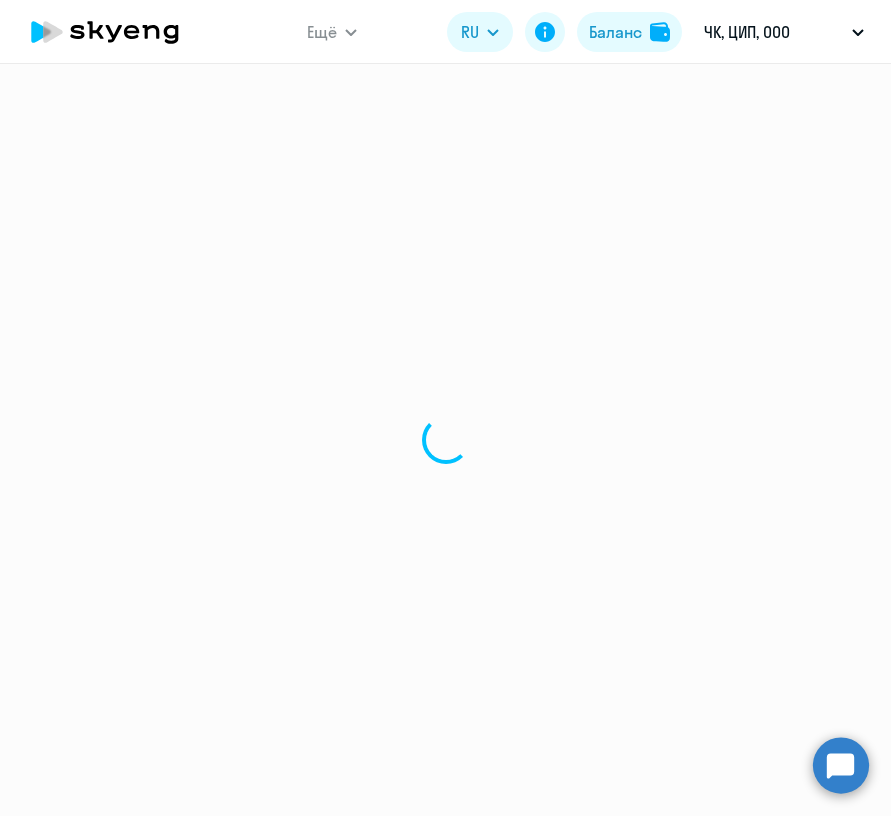 select on "english" 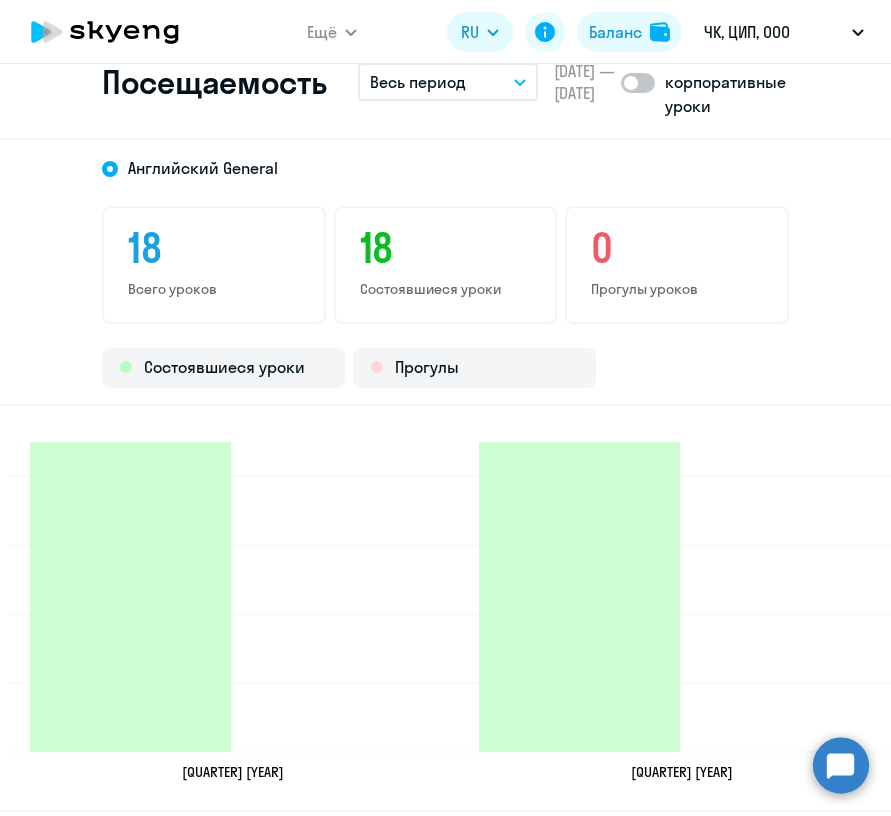 scroll, scrollTop: 2511, scrollLeft: 0, axis: vertical 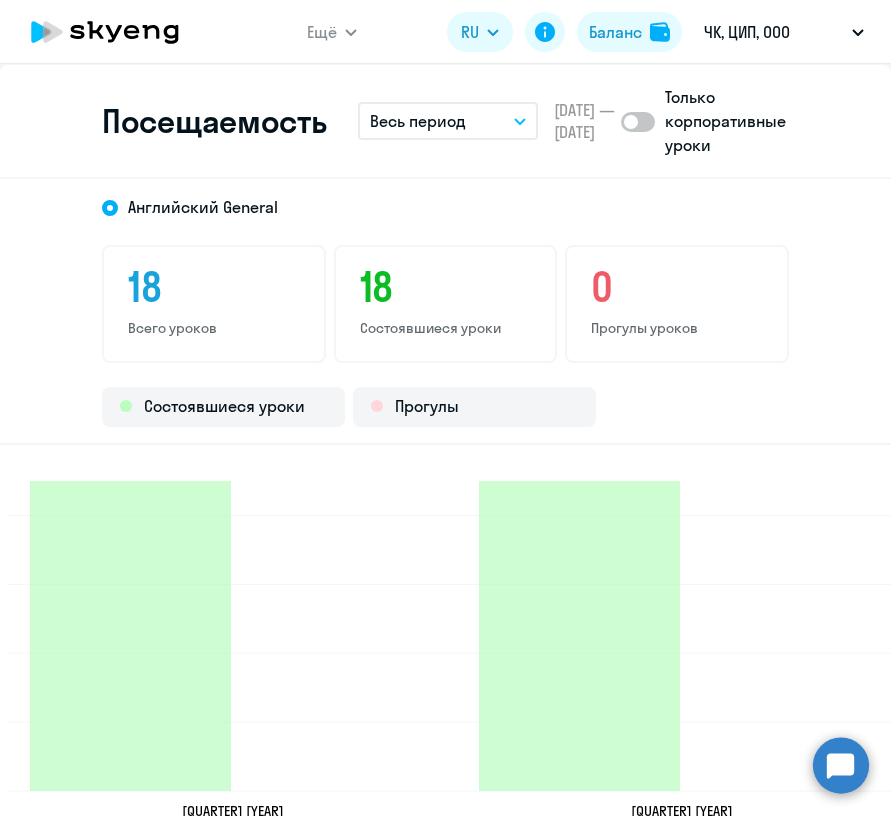 click on "Весь период" at bounding box center [448, 121] 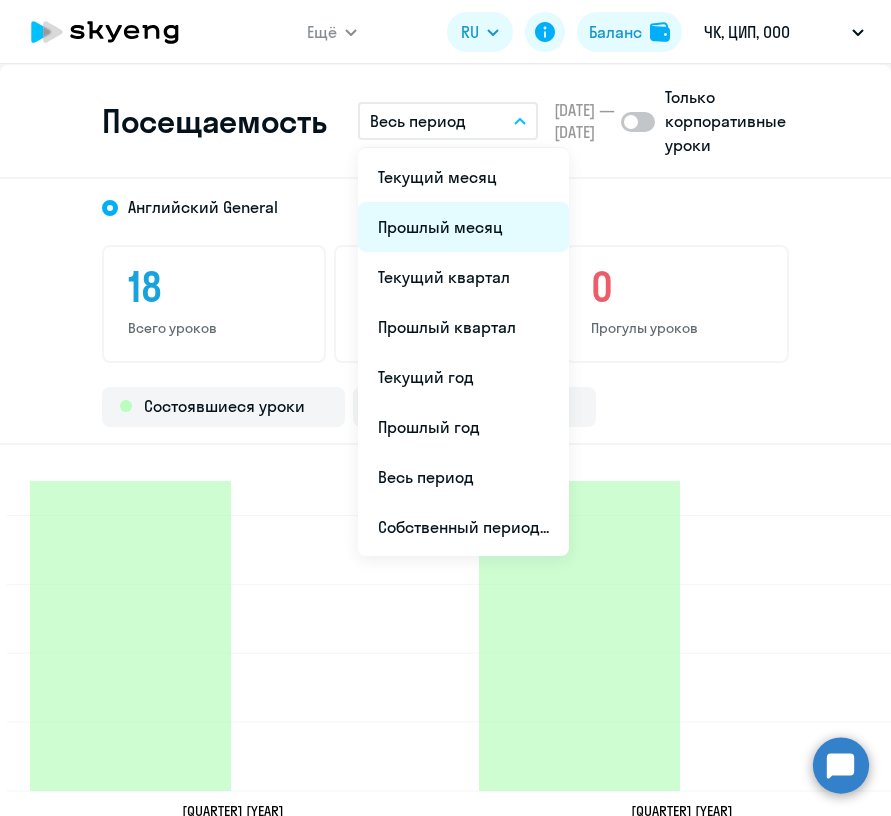 click on "Прошлый месяц" at bounding box center (463, 227) 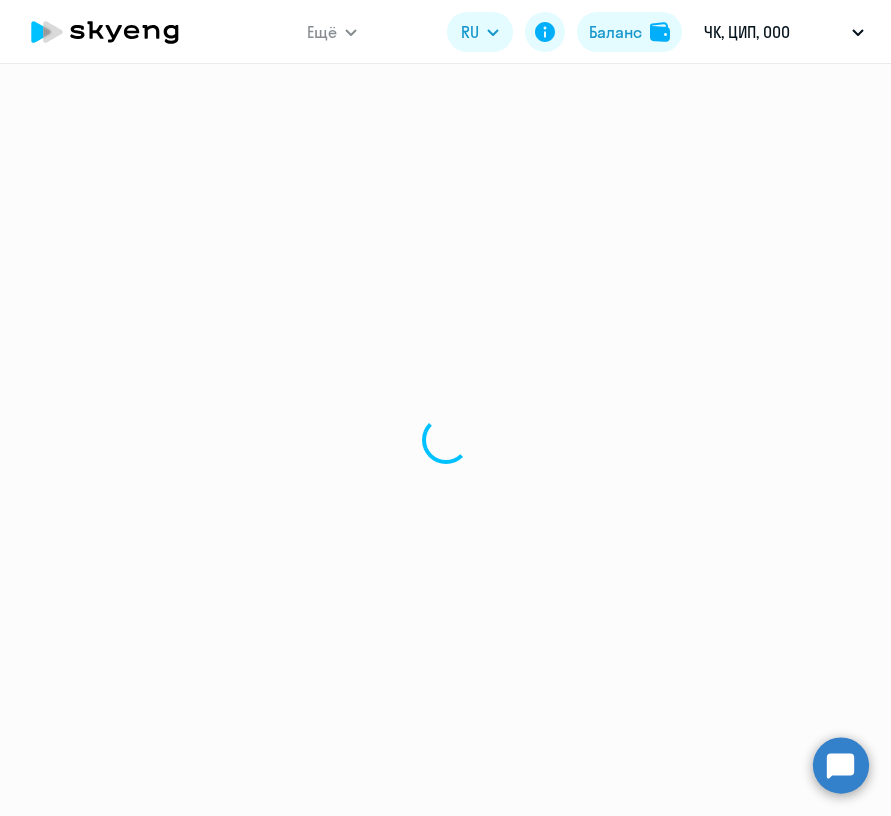 scroll, scrollTop: 0, scrollLeft: 0, axis: both 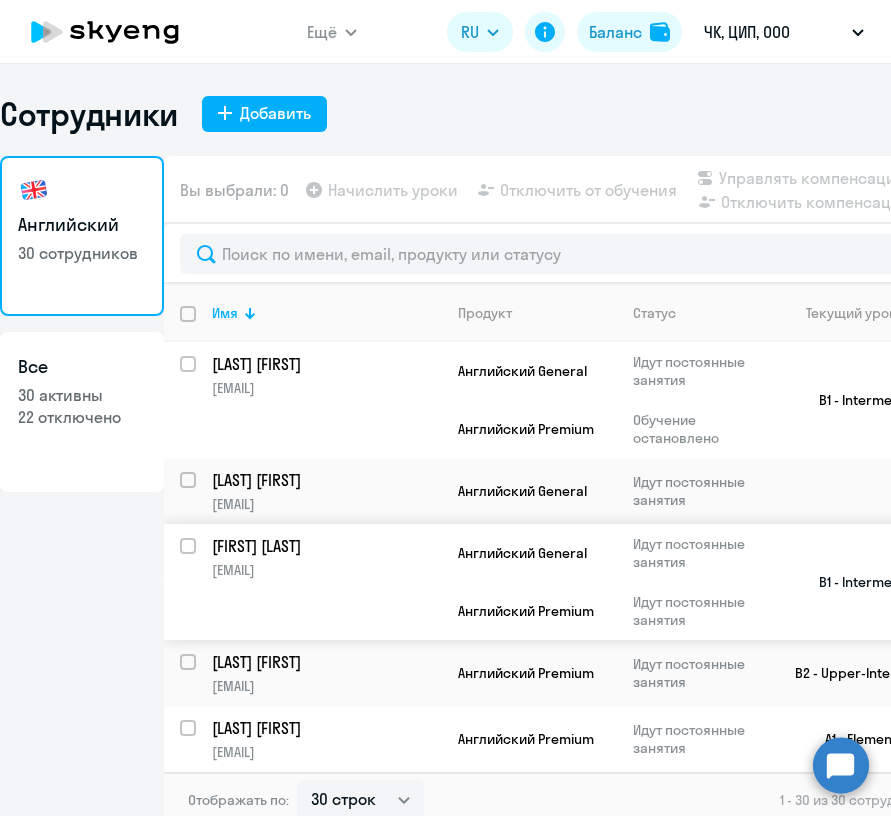 click on "[EMAIL]" 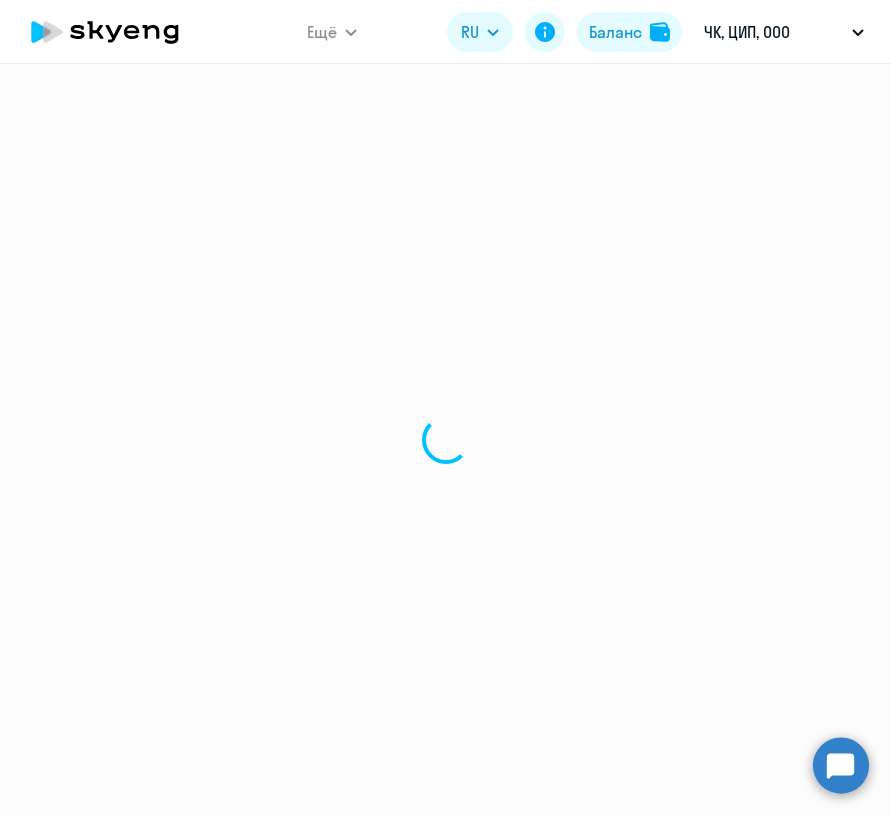 select on "english" 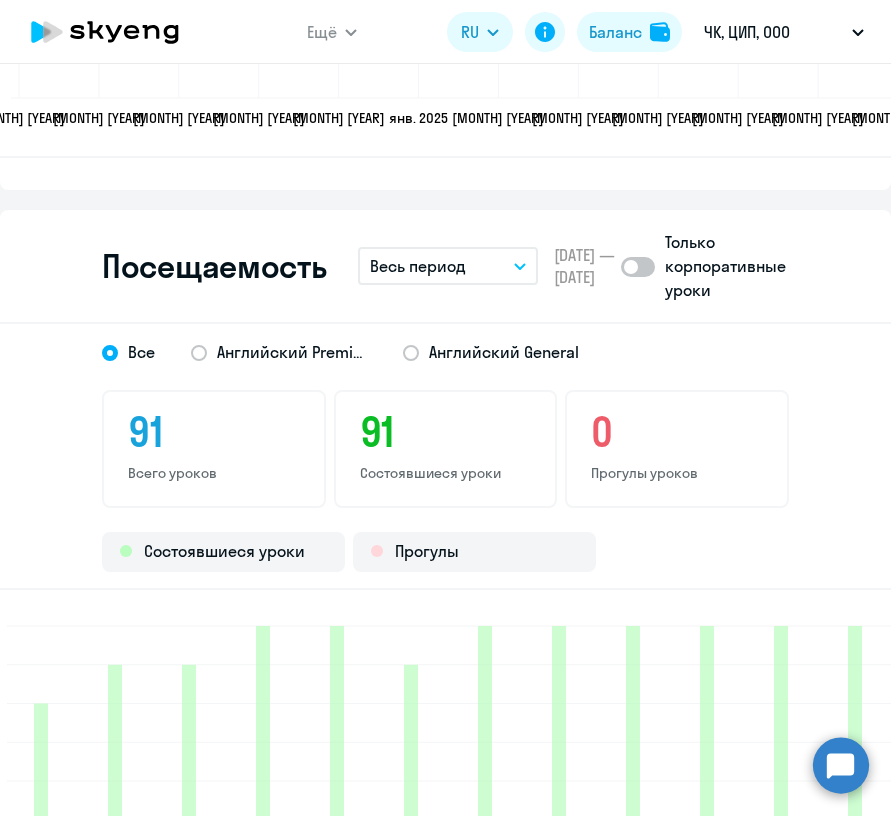 scroll, scrollTop: 2326, scrollLeft: 0, axis: vertical 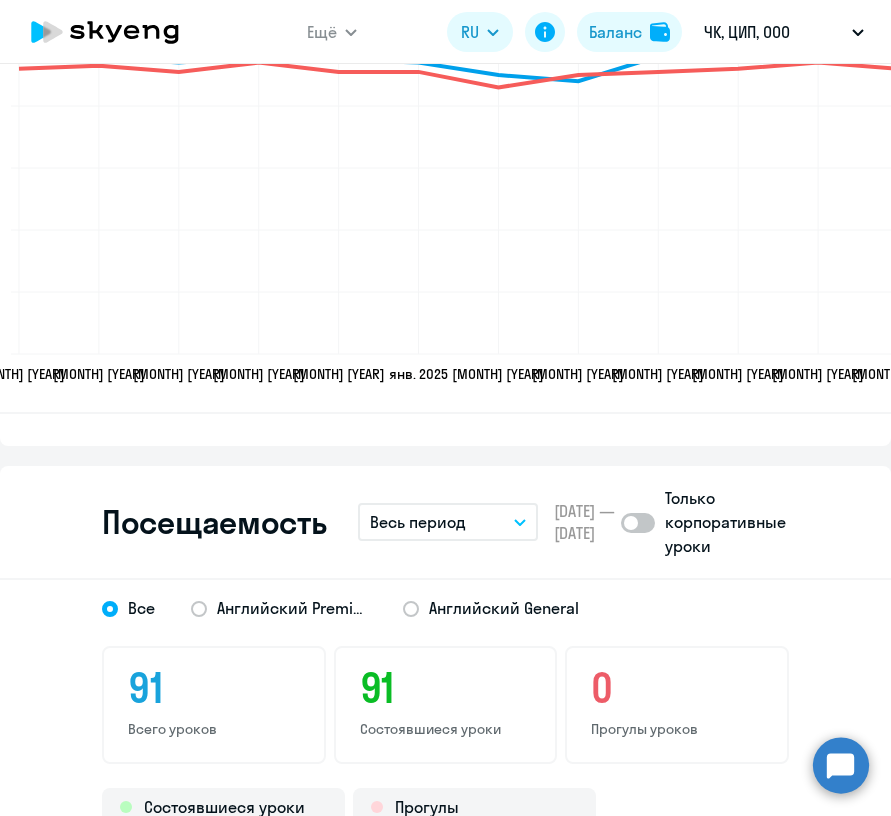 click on "Весь период" at bounding box center (448, 522) 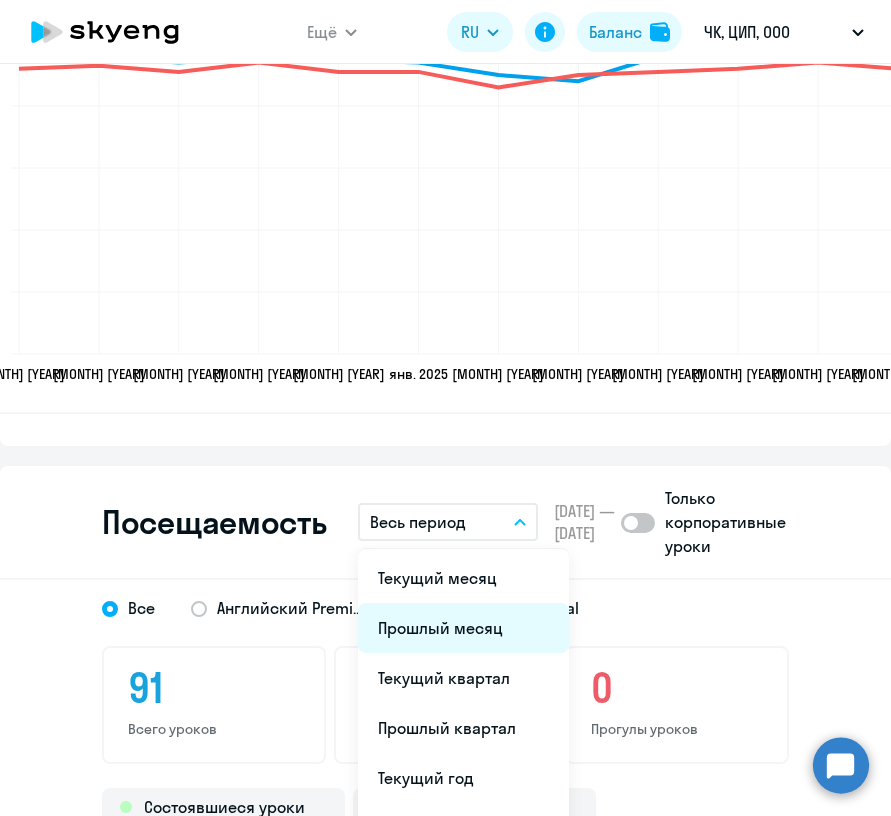 click on "Прошлый месяц" at bounding box center [463, 628] 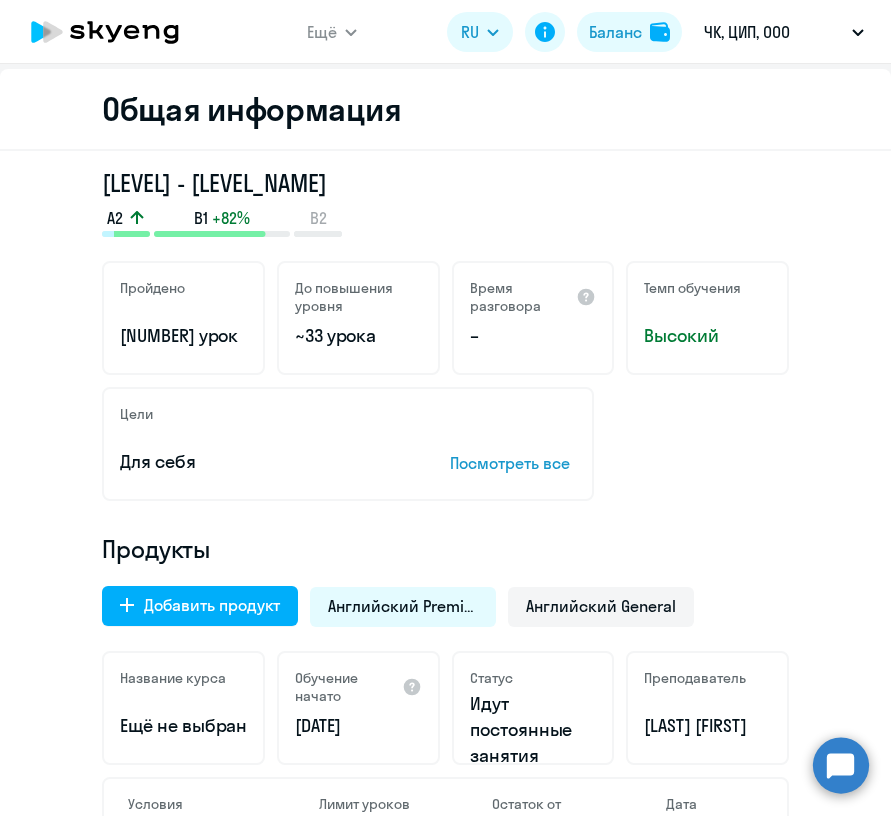 scroll, scrollTop: 254, scrollLeft: 0, axis: vertical 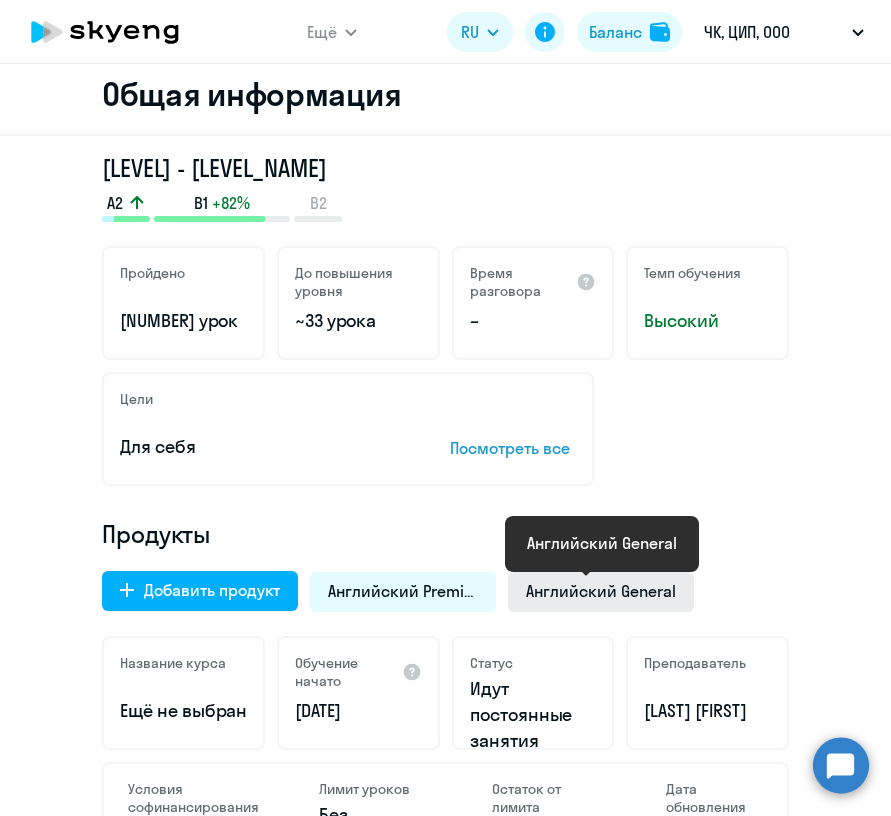 click on "Английский General" 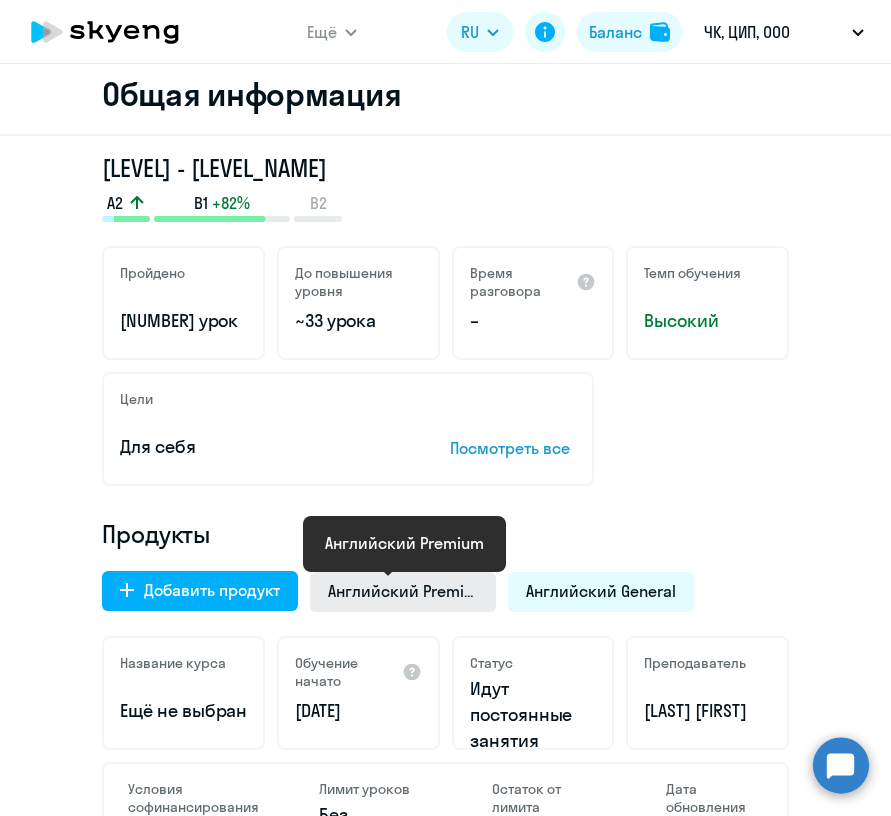 click on "Английский Premium" 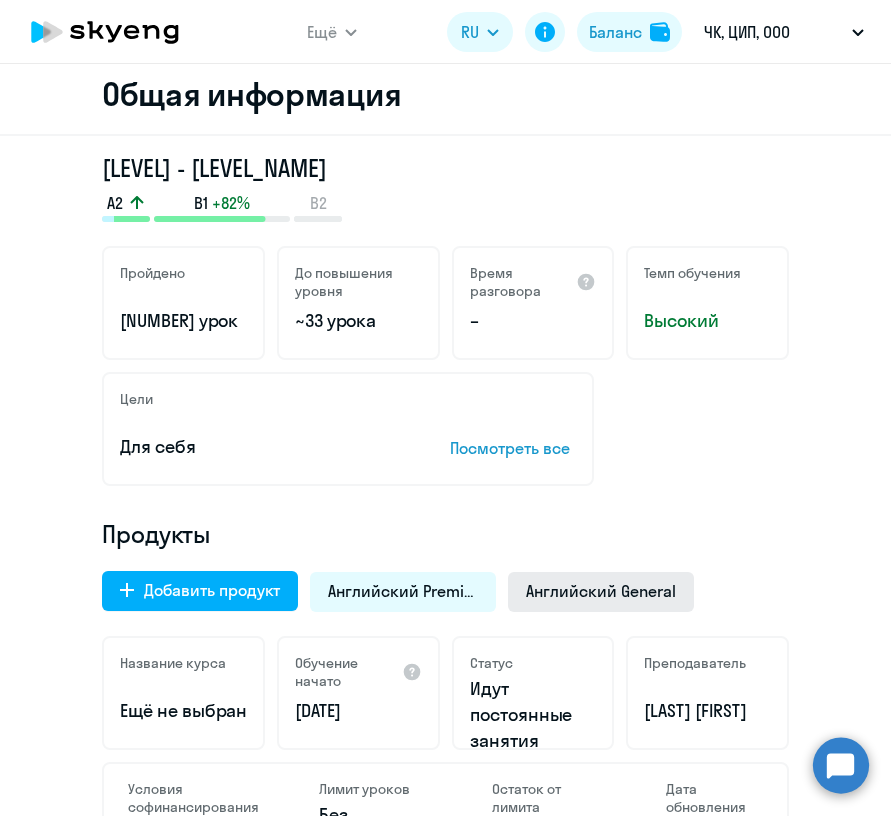 click on "Английский General" 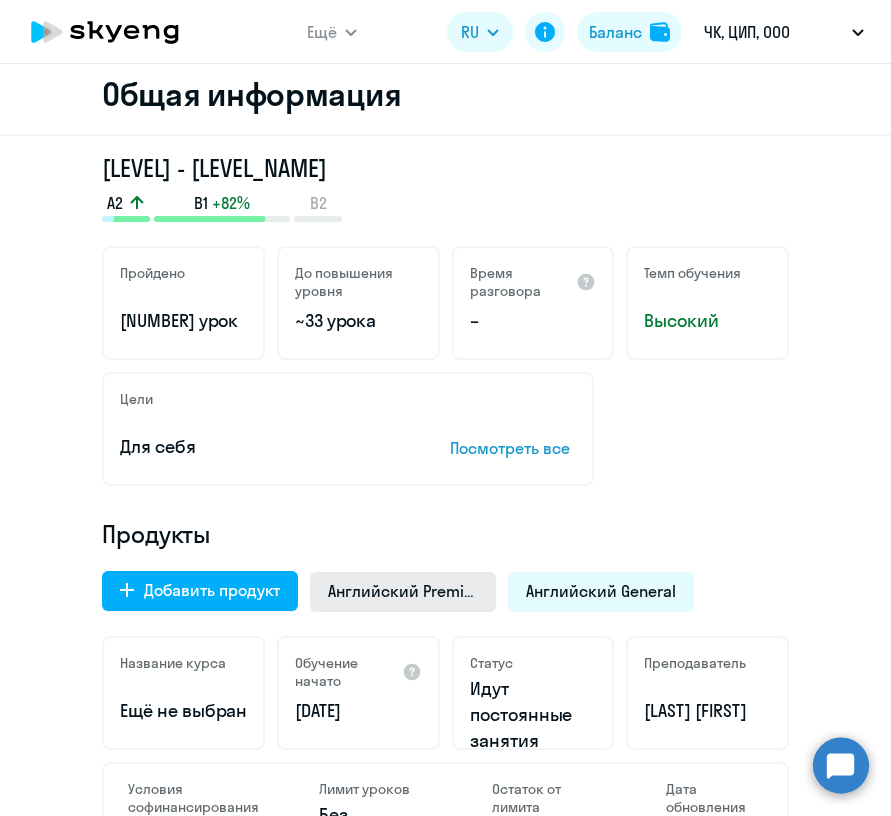 click on "Английский Premium" 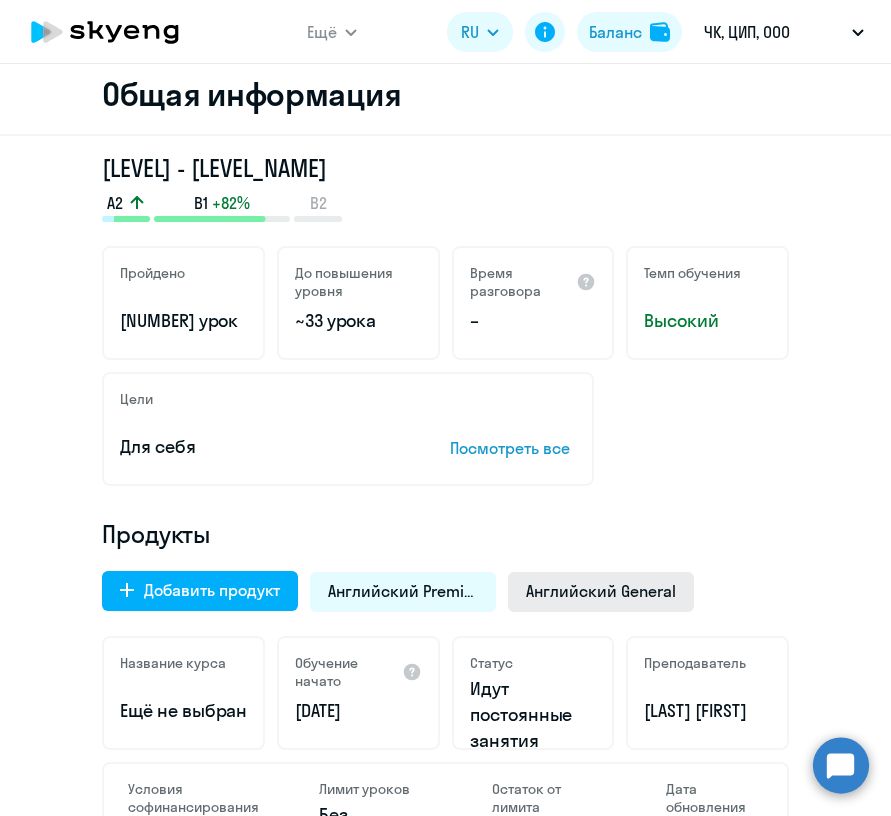 click on "Английский General" 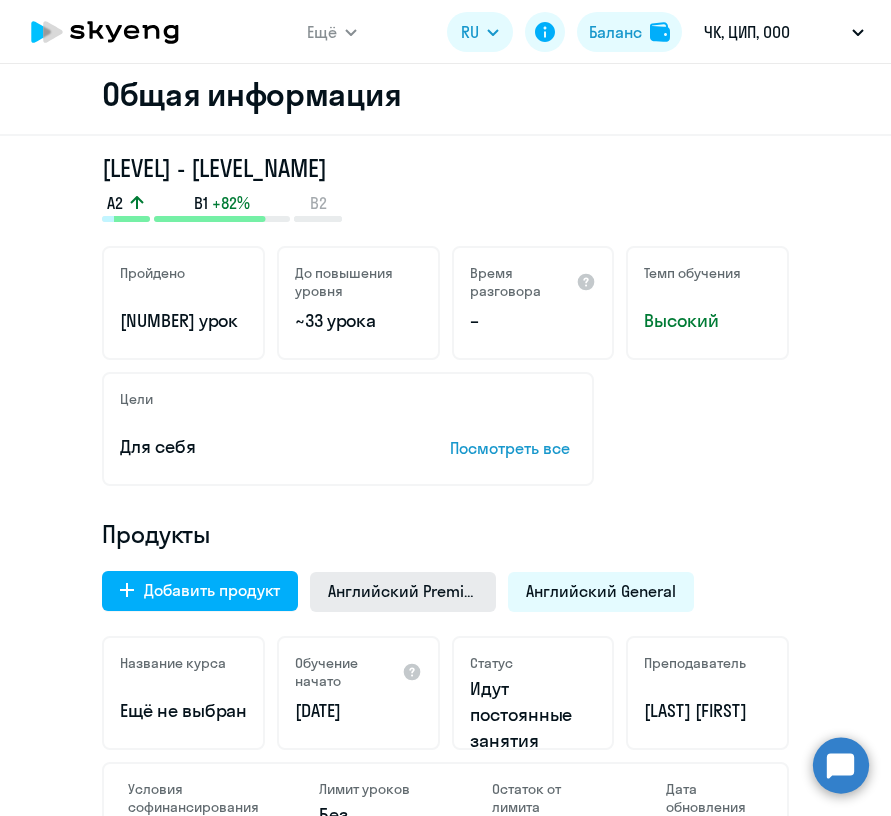 click on "Английский Premium" 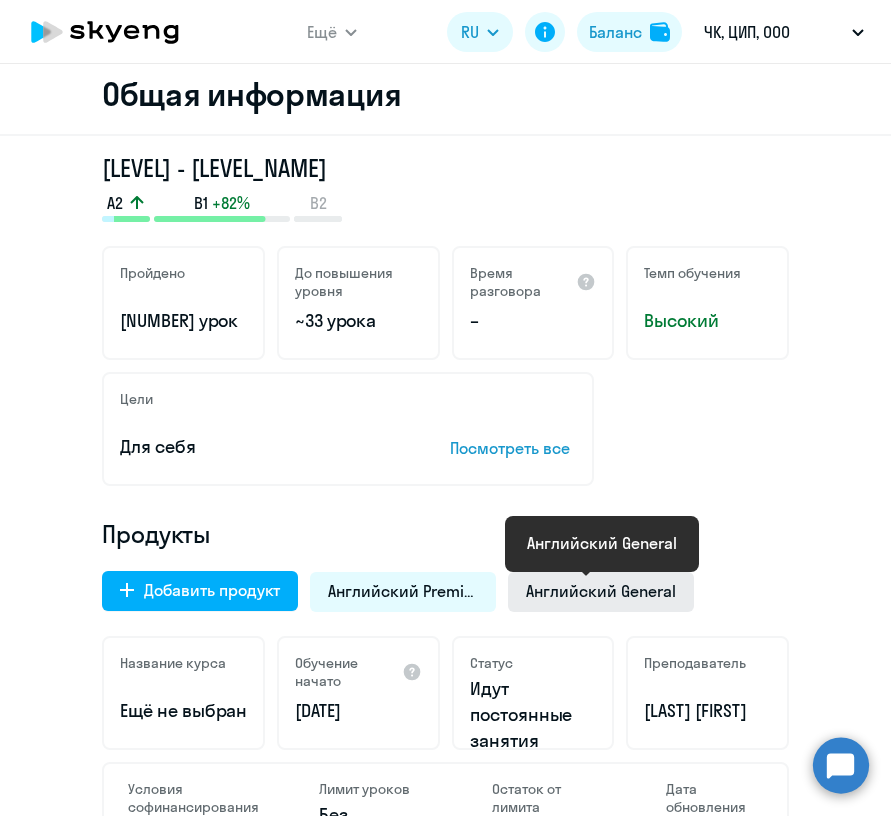 click on "Английский General" 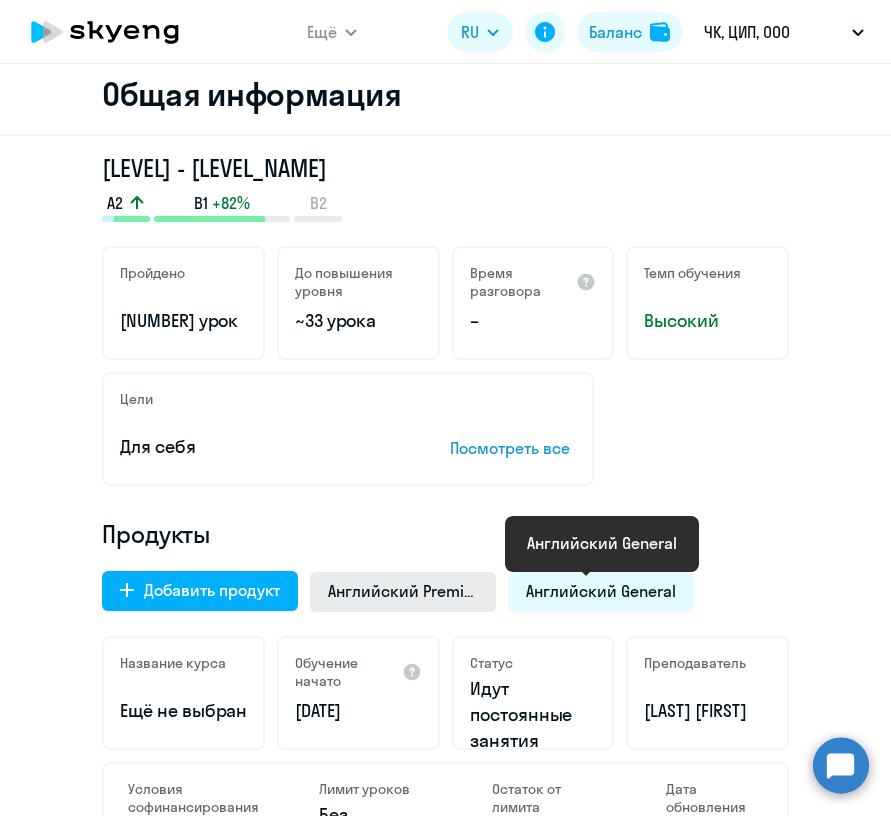 click on "Английский Premium" 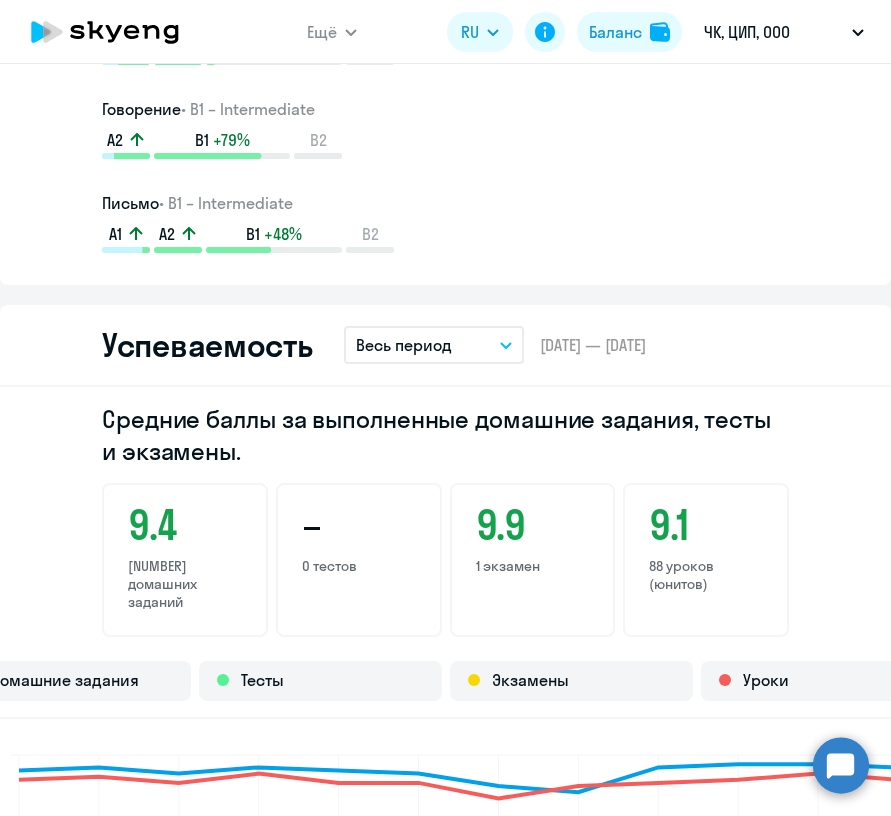 scroll, scrollTop: 1619, scrollLeft: 0, axis: vertical 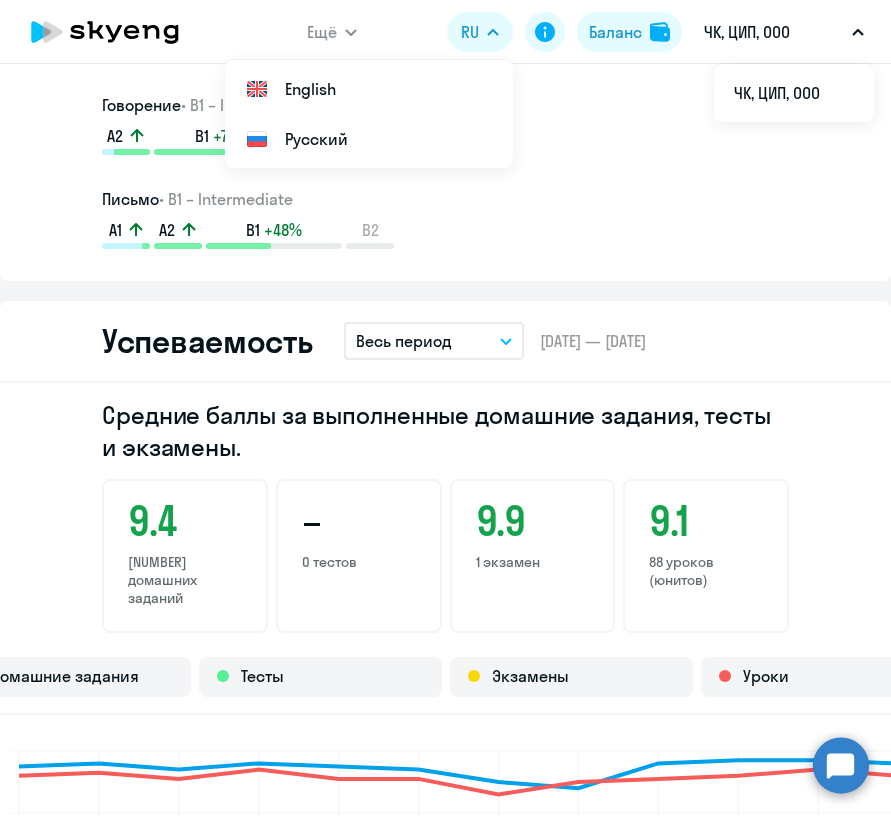 click on "Средние баллы за выполненные домашние задания, тесты и экзамены. [SCORE] [HOMEWORK_COUNT] домашних заданий – [TEST_COUNT] тестов [SCORE] [EXAM_COUNT] экзамен [SCORE] [LESSON_COUNT] уроков (юнитов) Домашние задания Тесты Экзамены Уроки авг. 2024 авг. 2024 сент. 2024 сент. 2024 окт. 2024 окт. 2024 нояб. 2024 нояб. 2024 дек. 2024 дек. 2024 янв. 2025 янв. 2025 фев. 2025 фев. 2025 март 2025 март 2025 апр. 2025 апр. 2025 май 2025 май 2025 июнь 2025 июнь 2025 июль 2025 июль 2025 0 0 2 2 4 4 6 6 8 8 10 10" 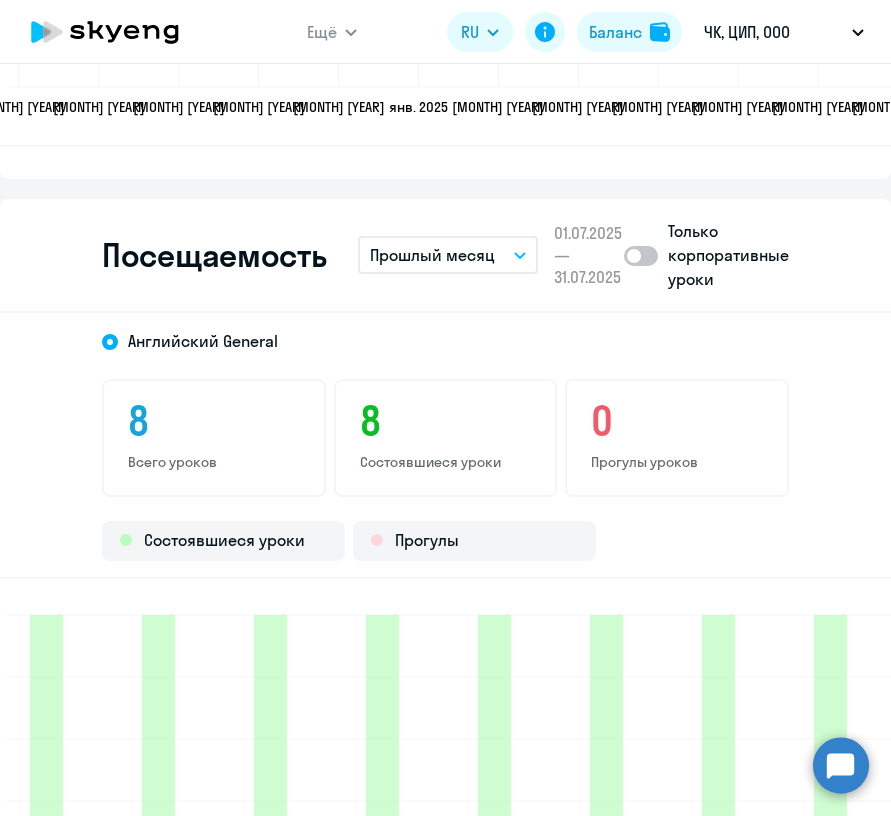 scroll, scrollTop: 2725, scrollLeft: 0, axis: vertical 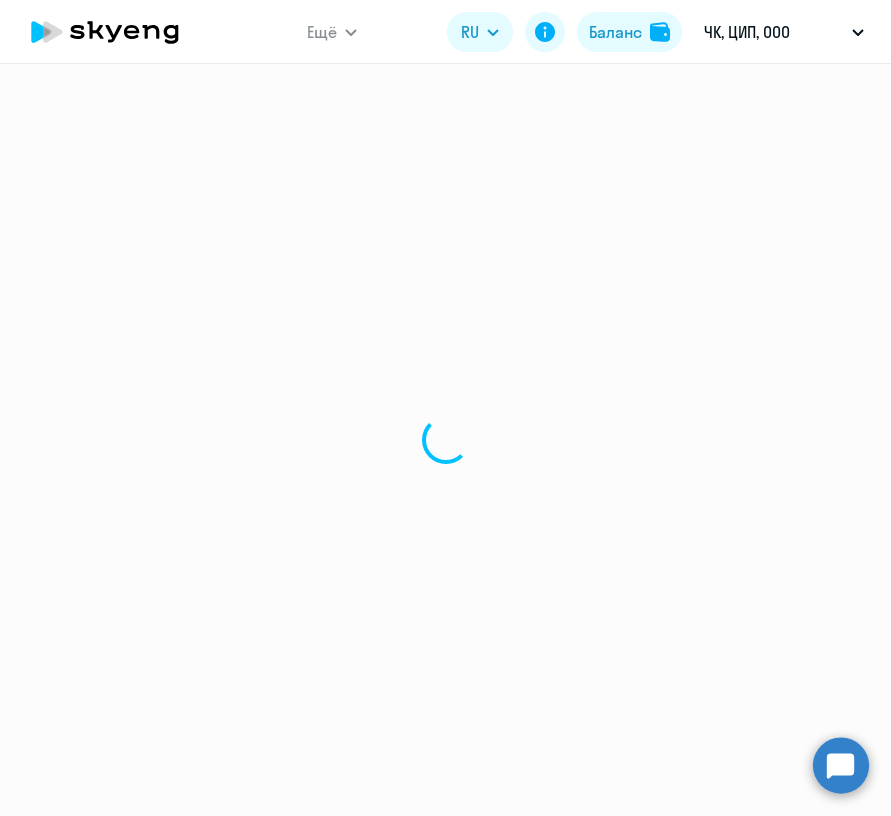 select on "30" 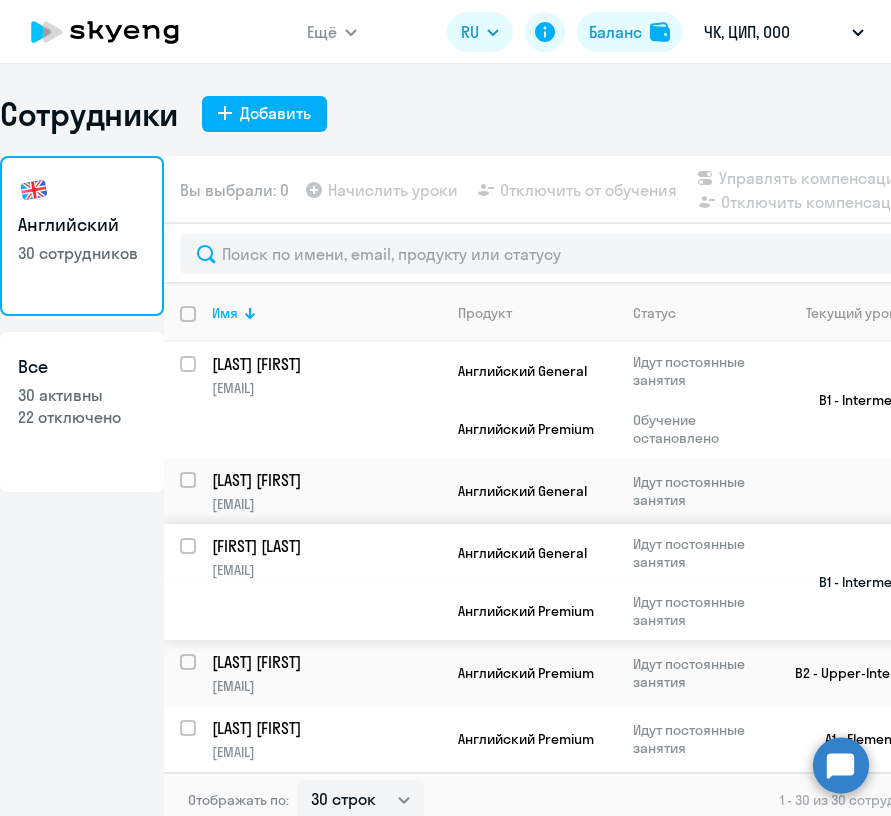 click at bounding box center (200, 558) 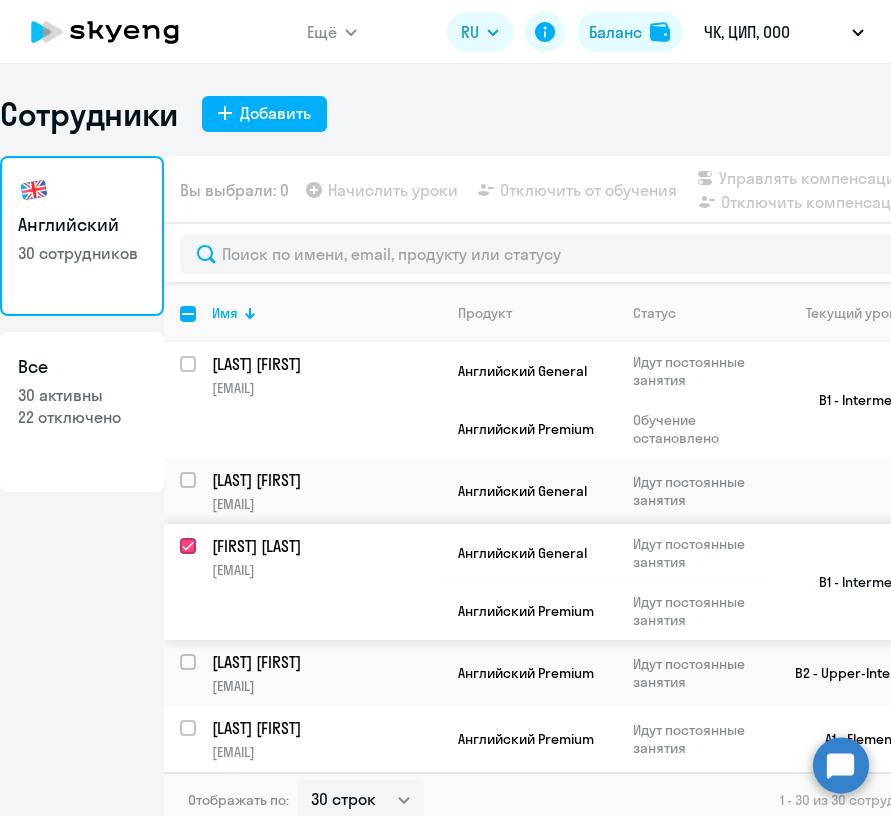 checkbox on "true" 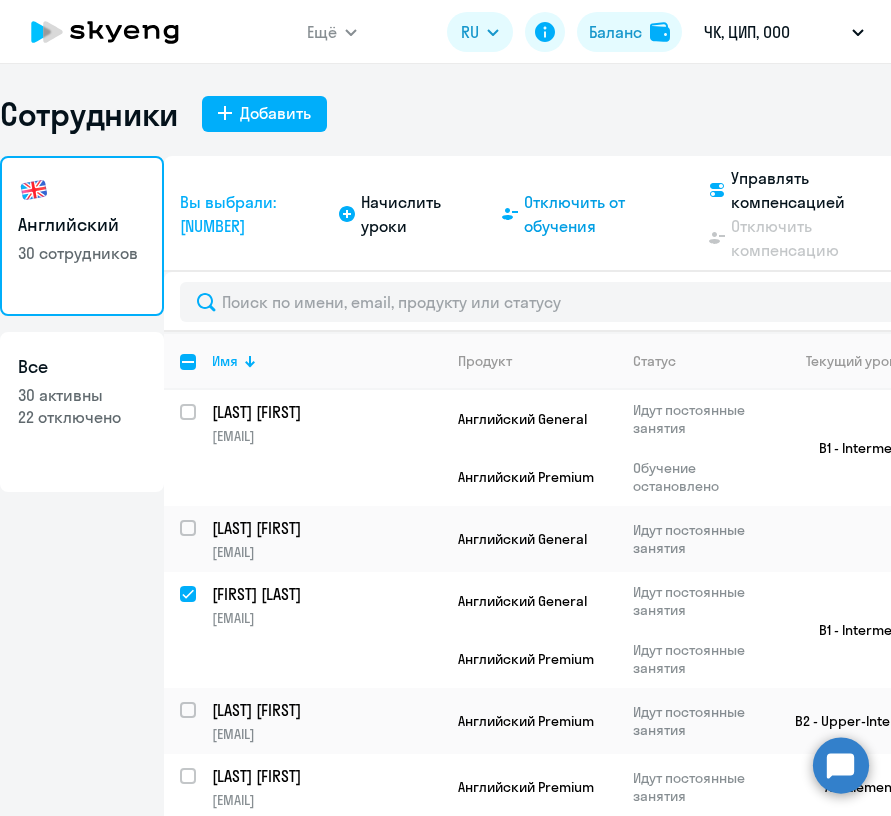 click on "Отключить от обучения" 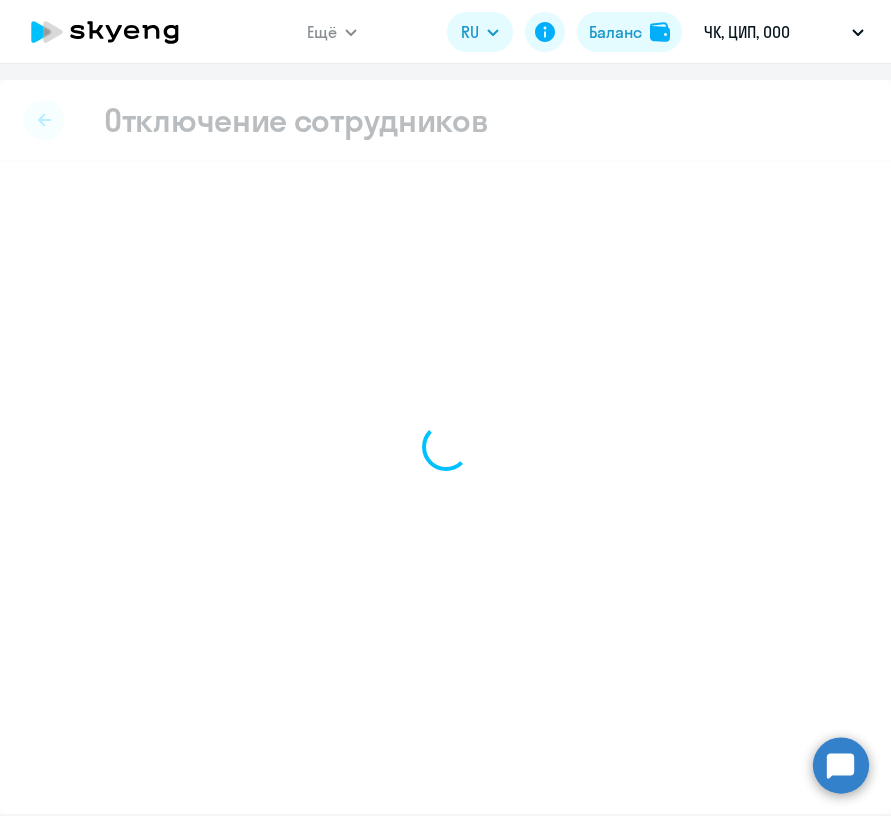 select on "all" 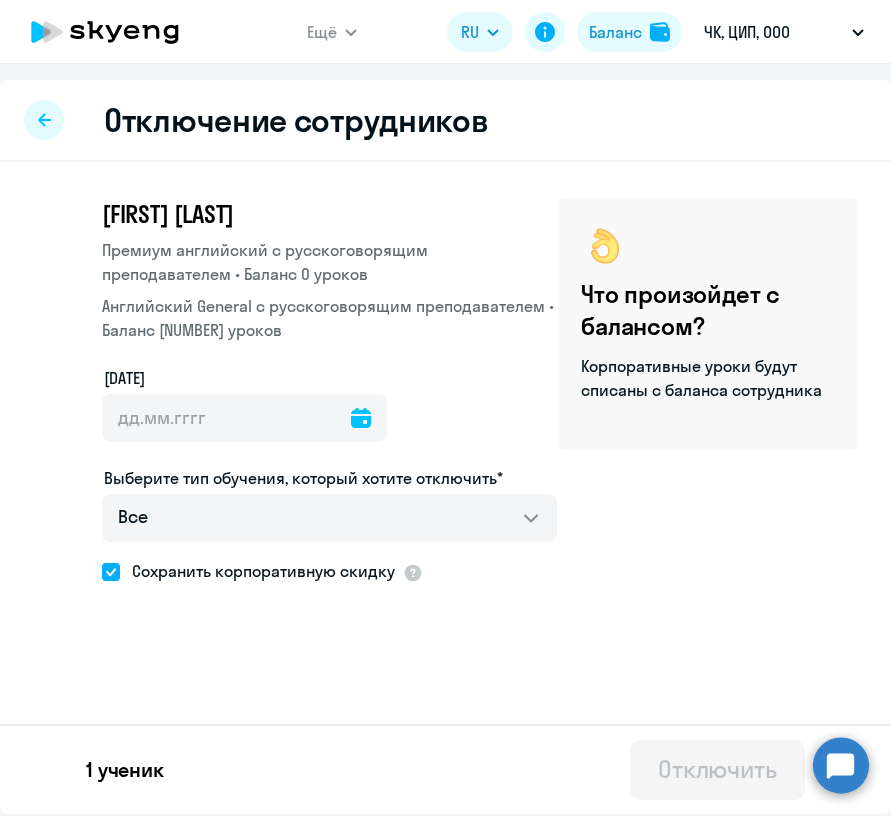 click 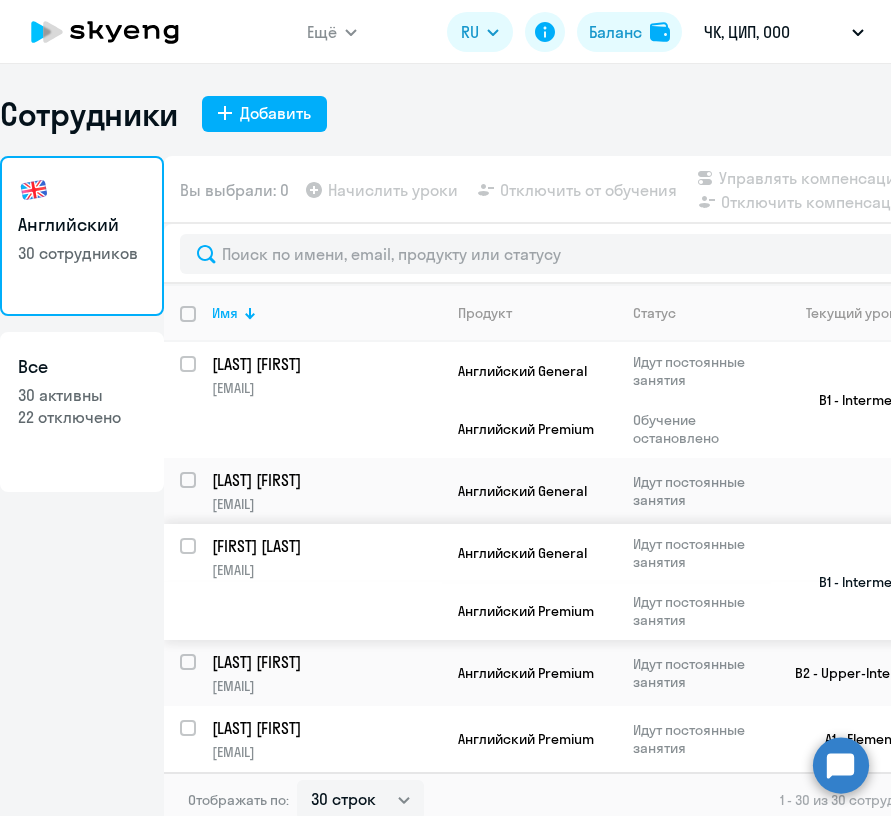 click on "Идут постоянные занятия" 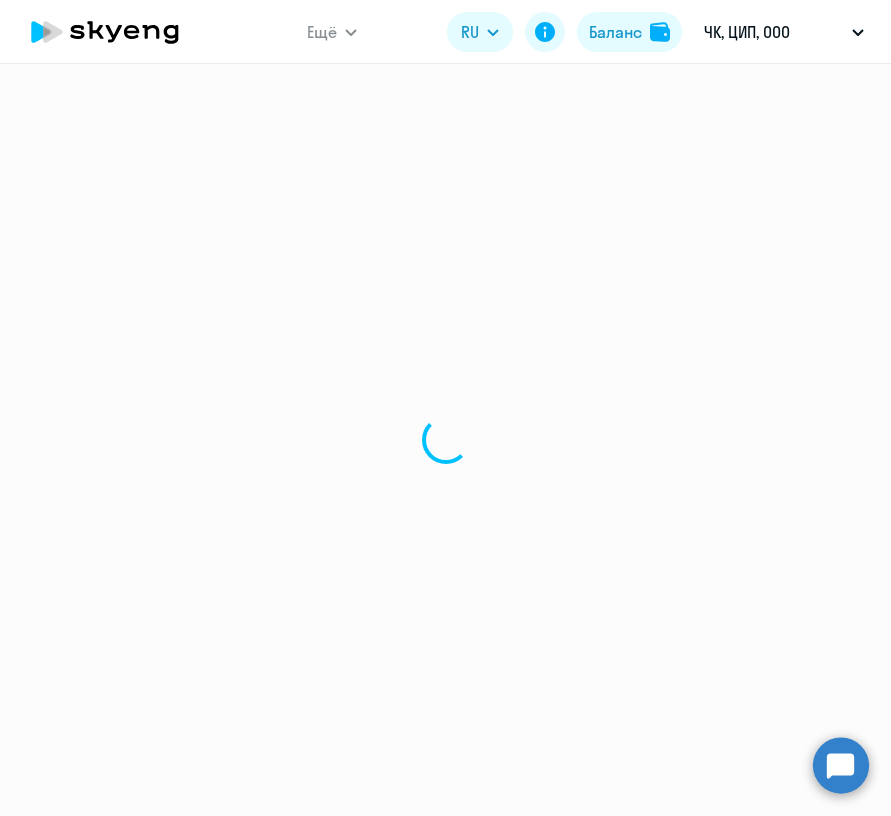 select on "english" 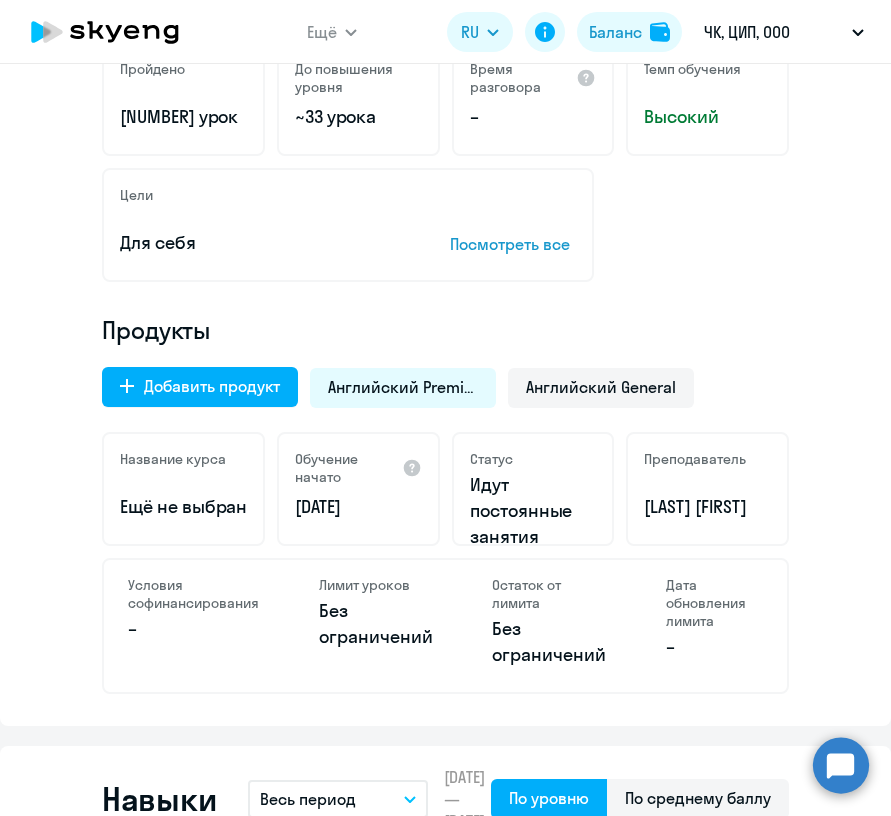 scroll, scrollTop: 464, scrollLeft: 0, axis: vertical 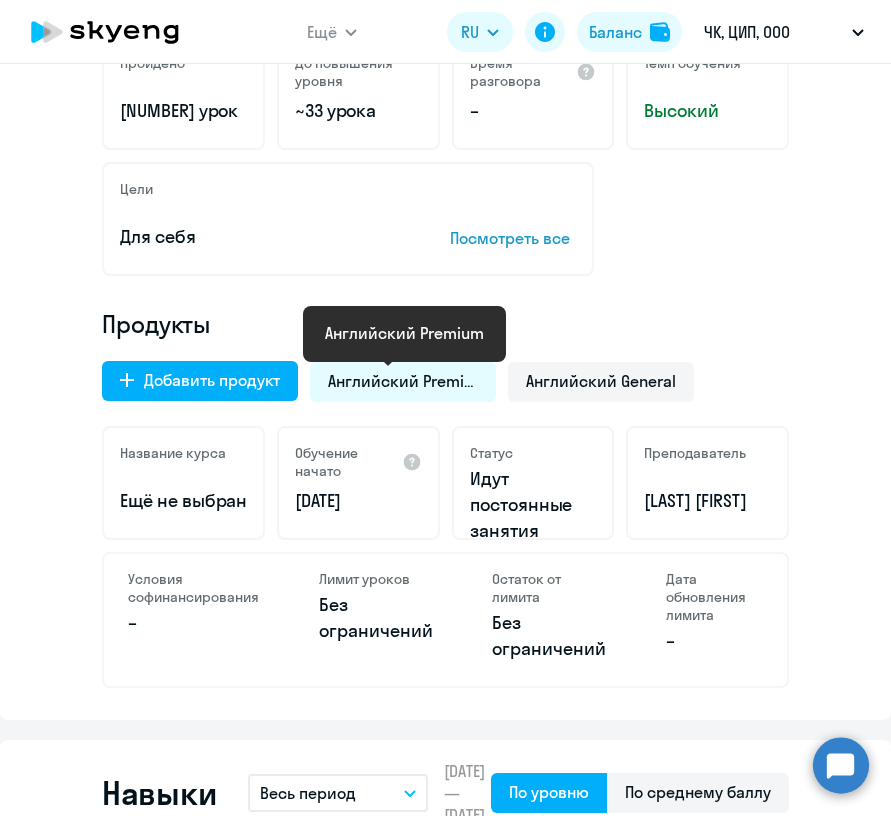 click on "Английский Premium" 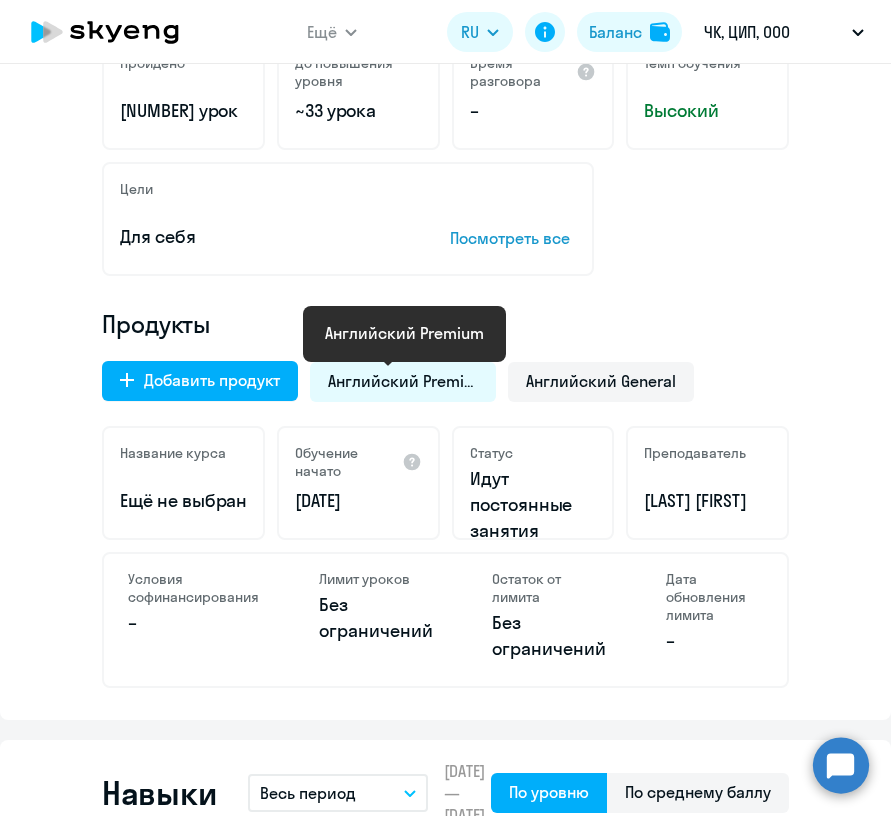 click on "Английский Premium" 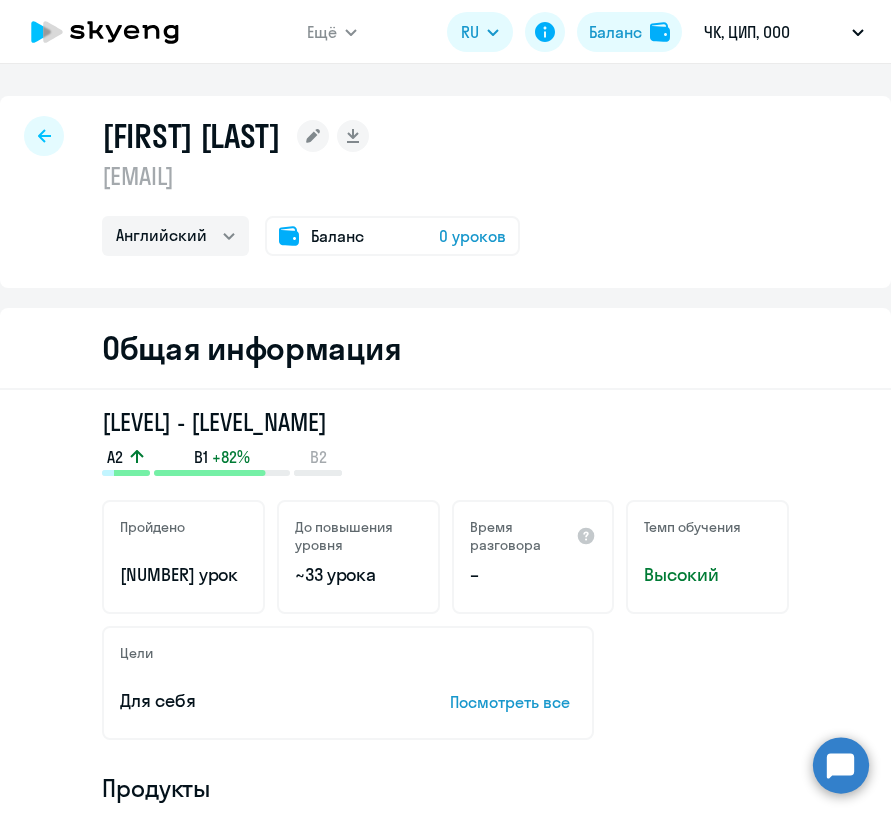 scroll, scrollTop: 0, scrollLeft: 0, axis: both 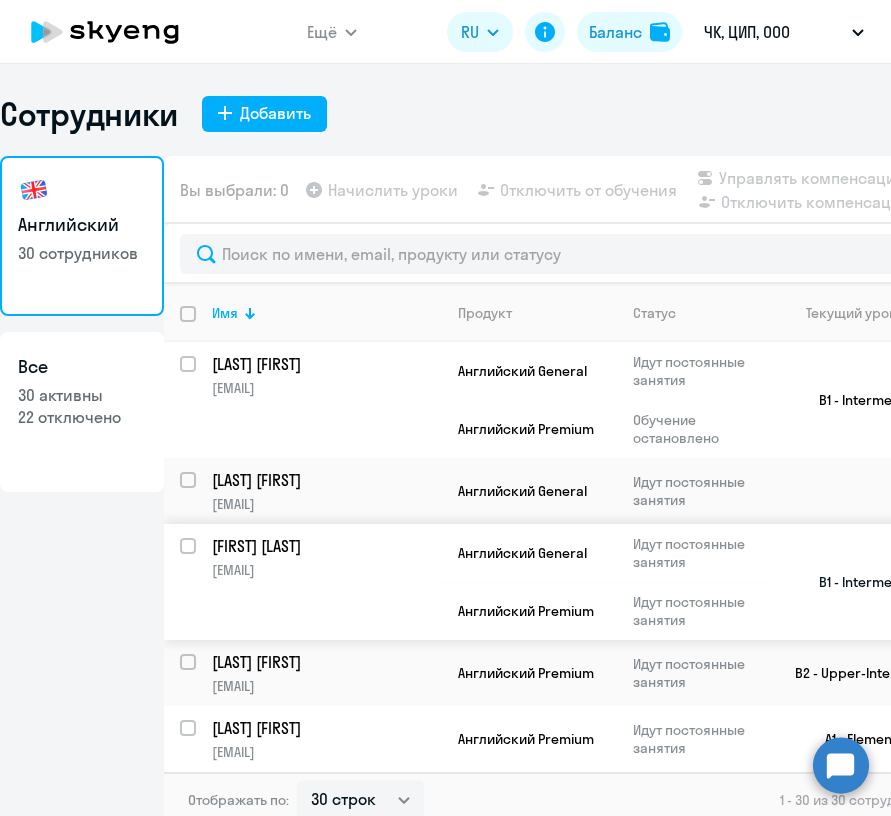 click at bounding box center (200, 558) 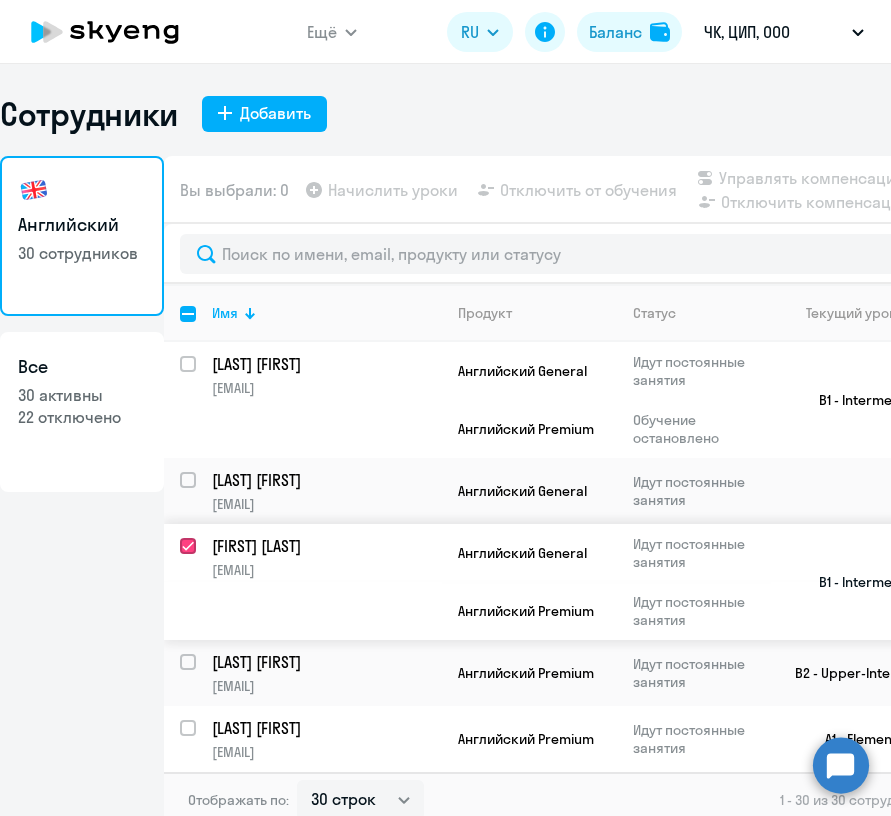 checkbox on "true" 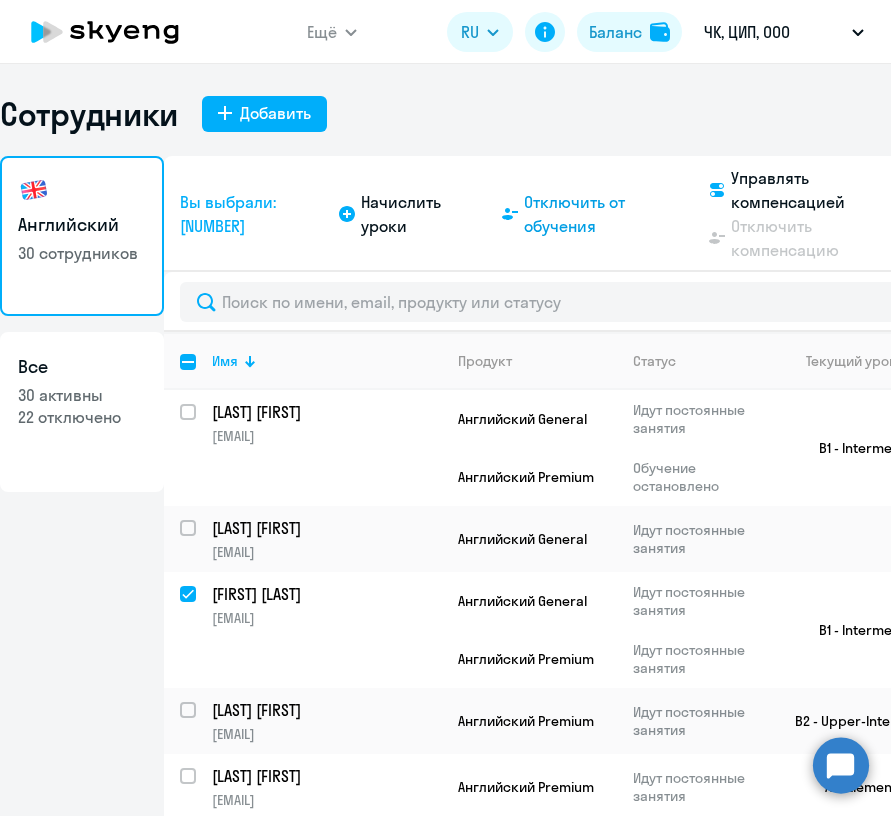 click on "Отключить от обучения" 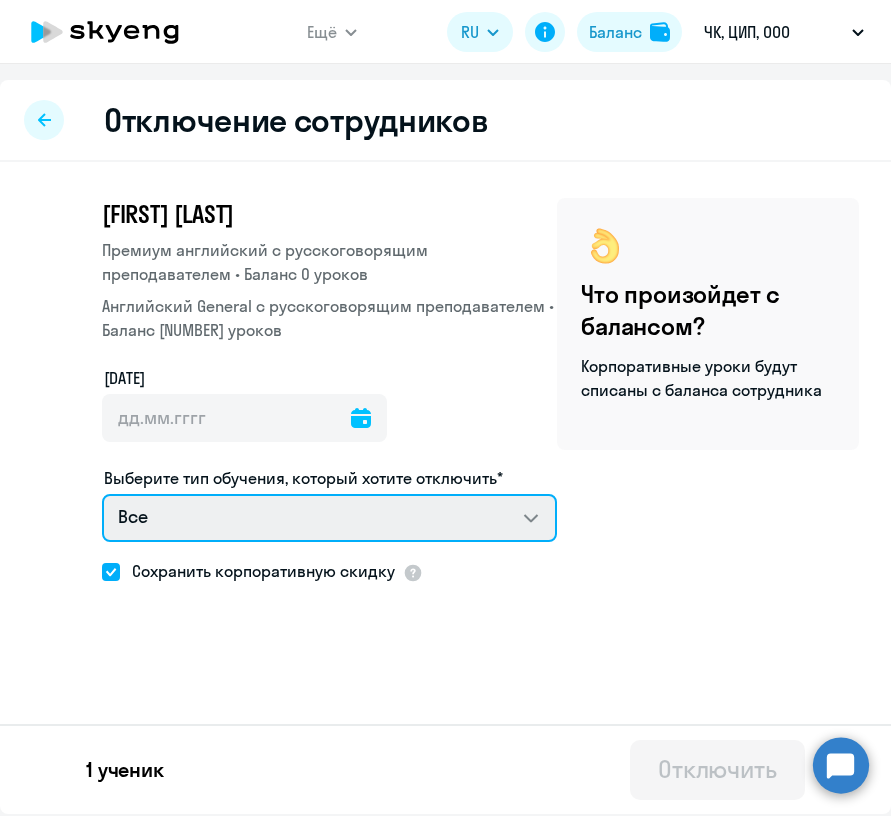 select on "english_adult_not_native_speaker_premium" 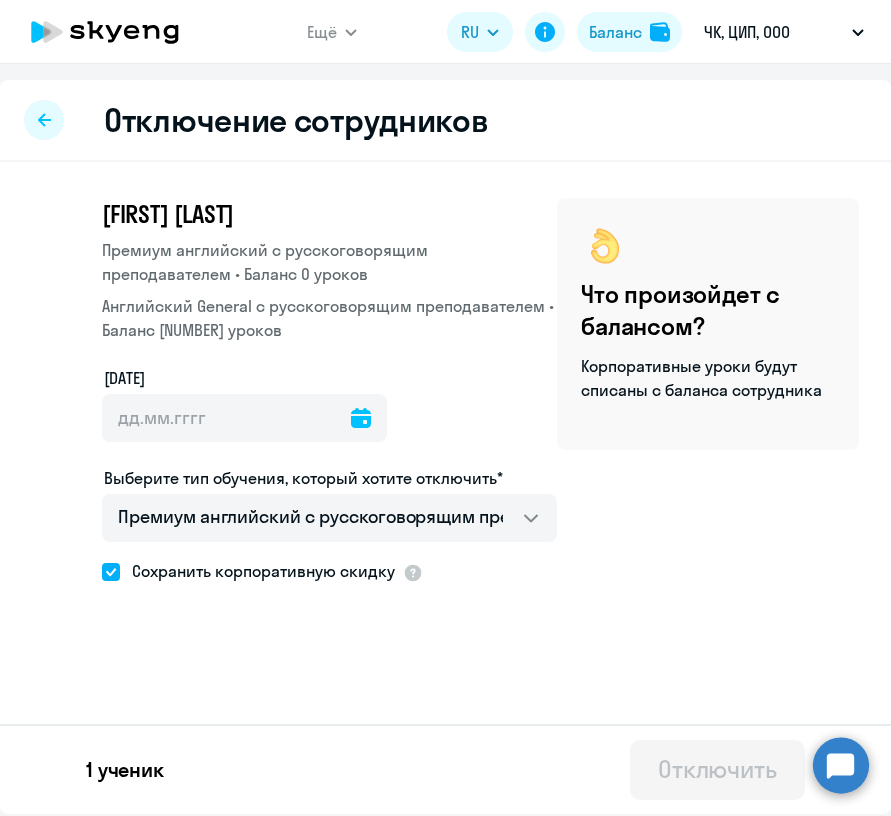 click 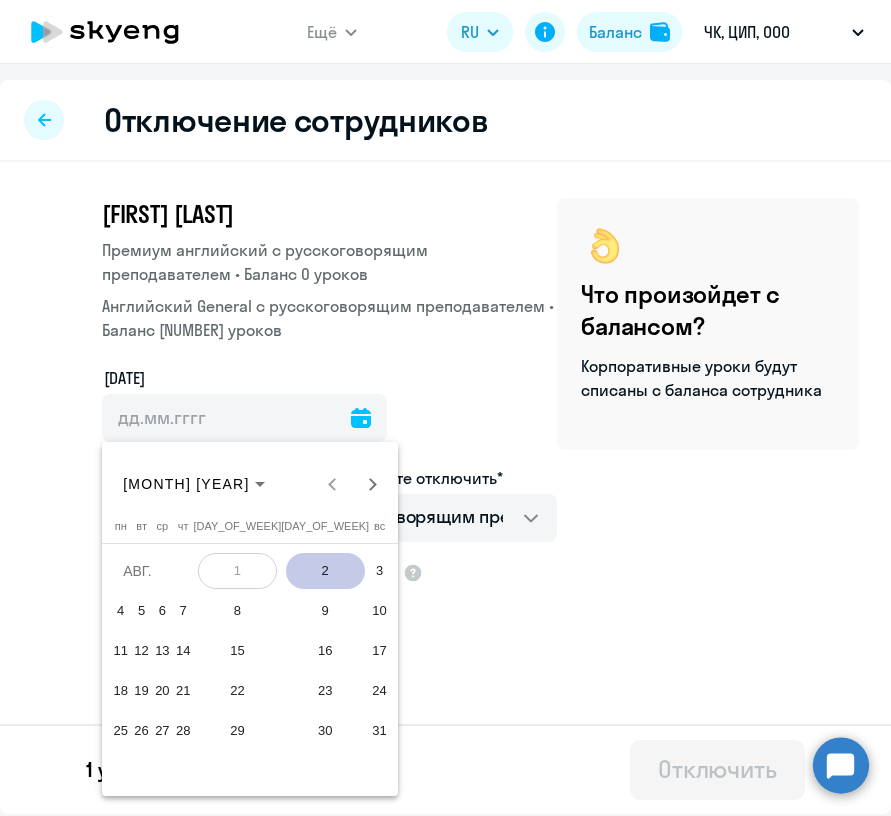 click on "2" at bounding box center (325, 571) 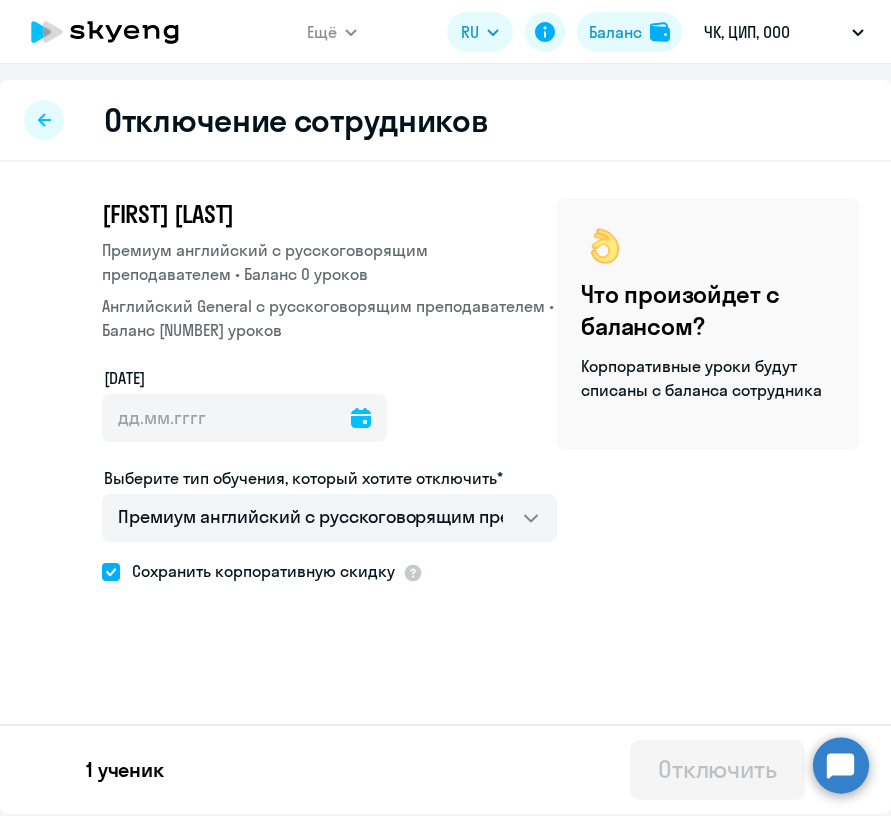 type on "[DATE]" 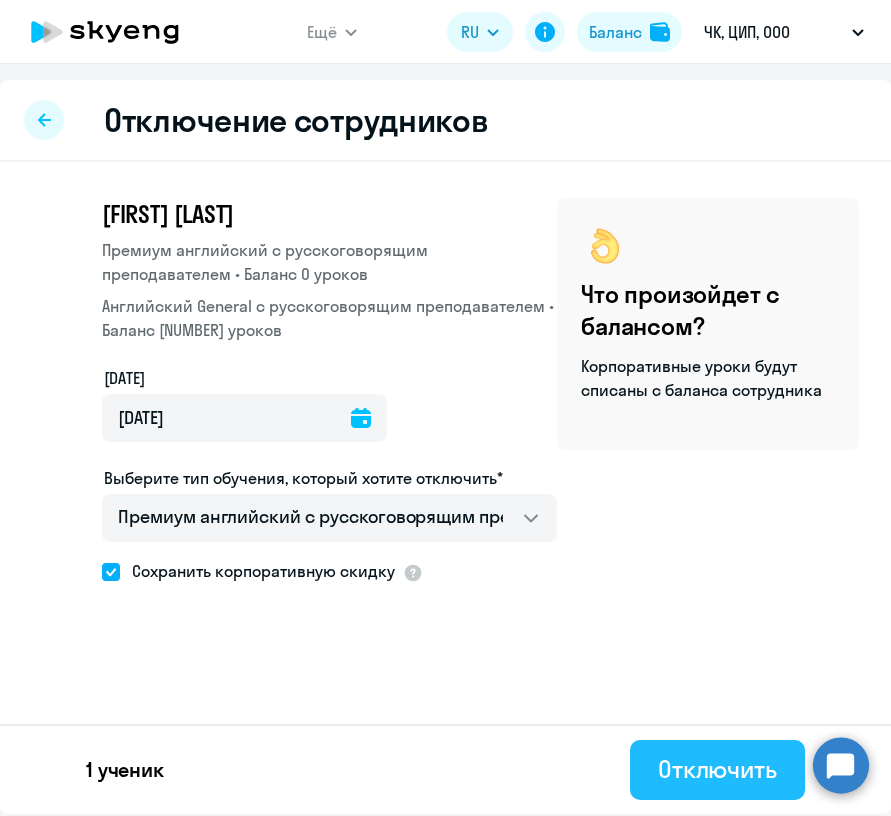click on "Отключить" 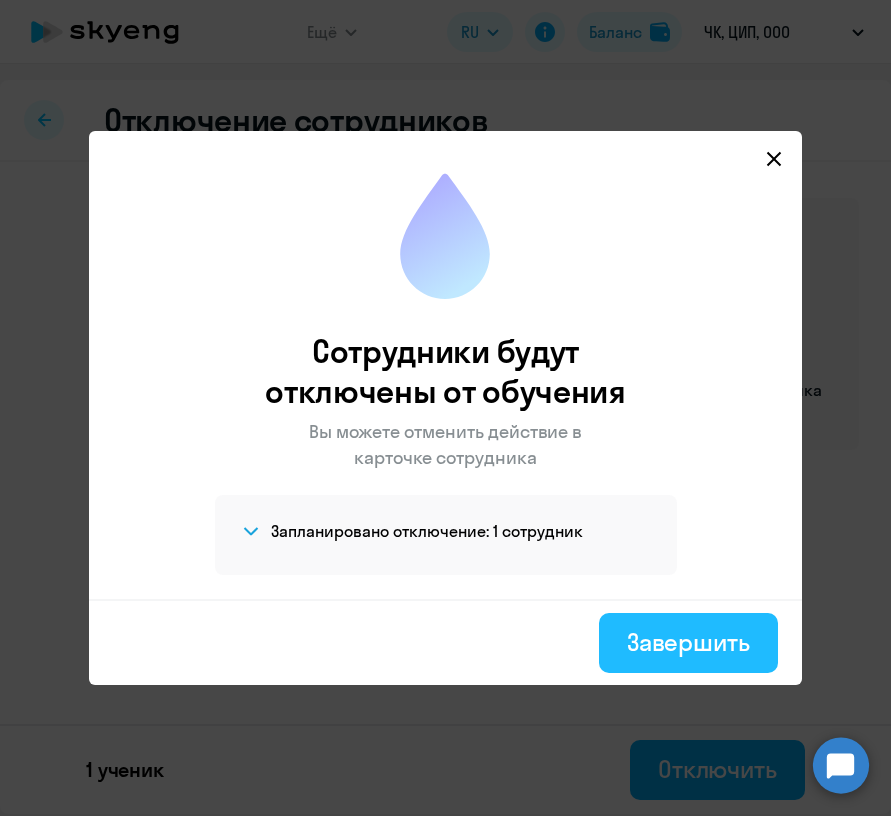 click on "Завершить" at bounding box center [688, 642] 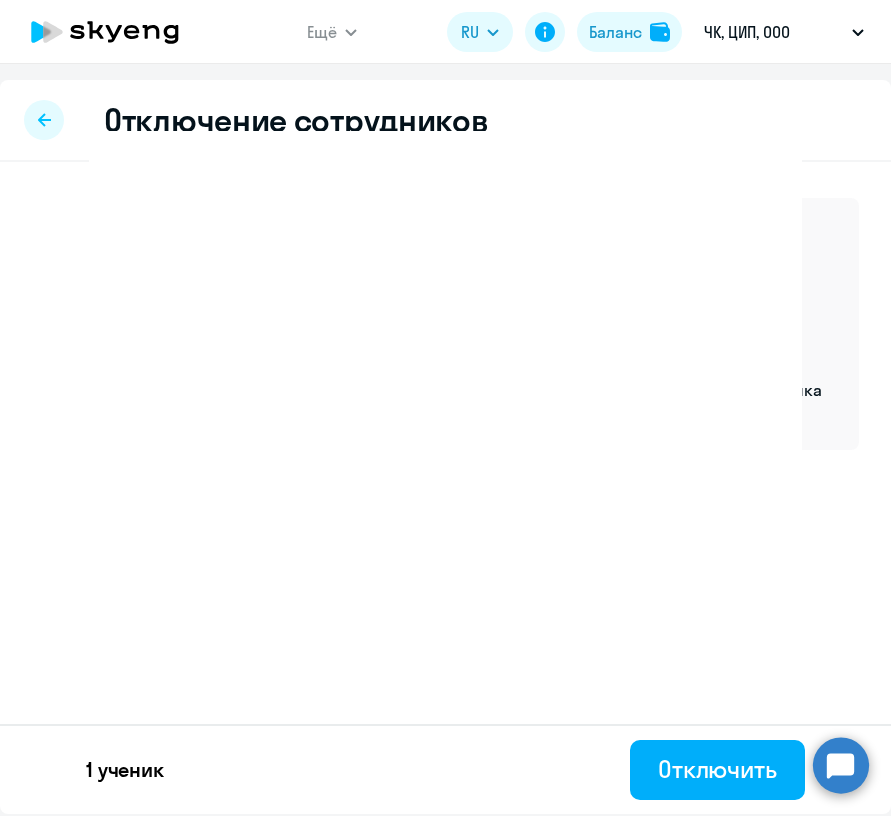select on "30" 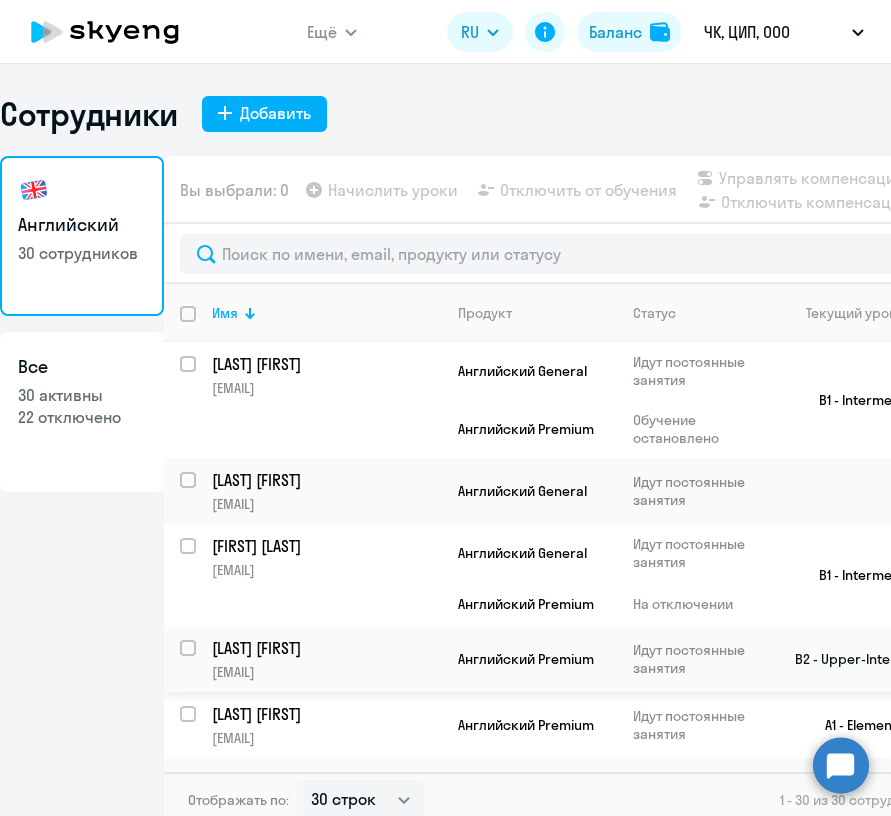click on "[LAST] [FIRST]" 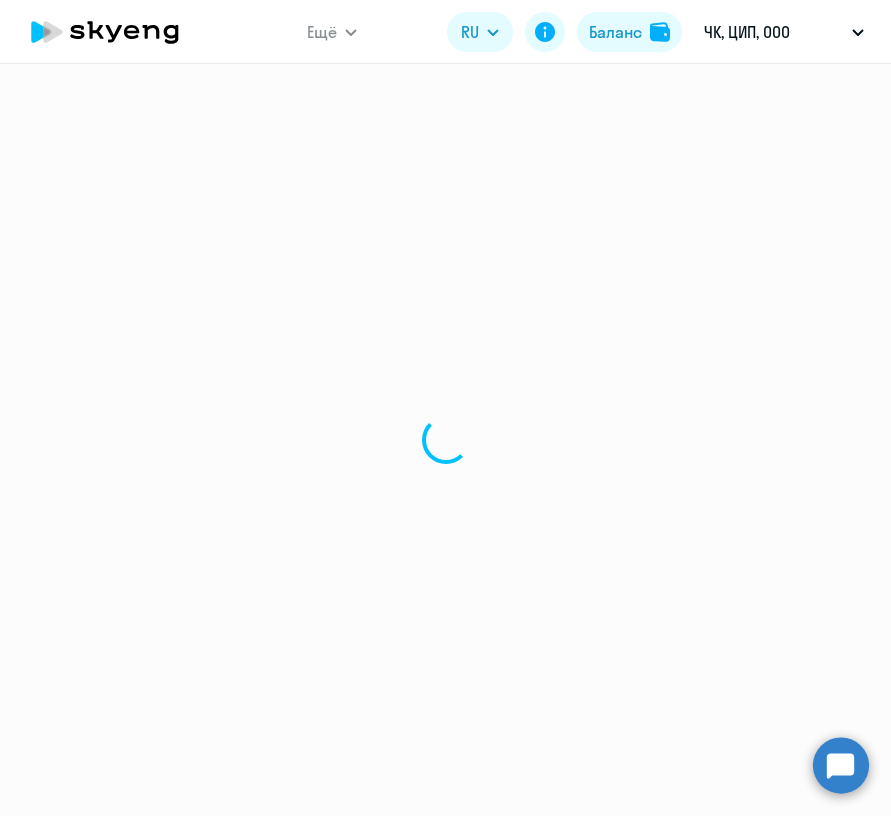 select on "english" 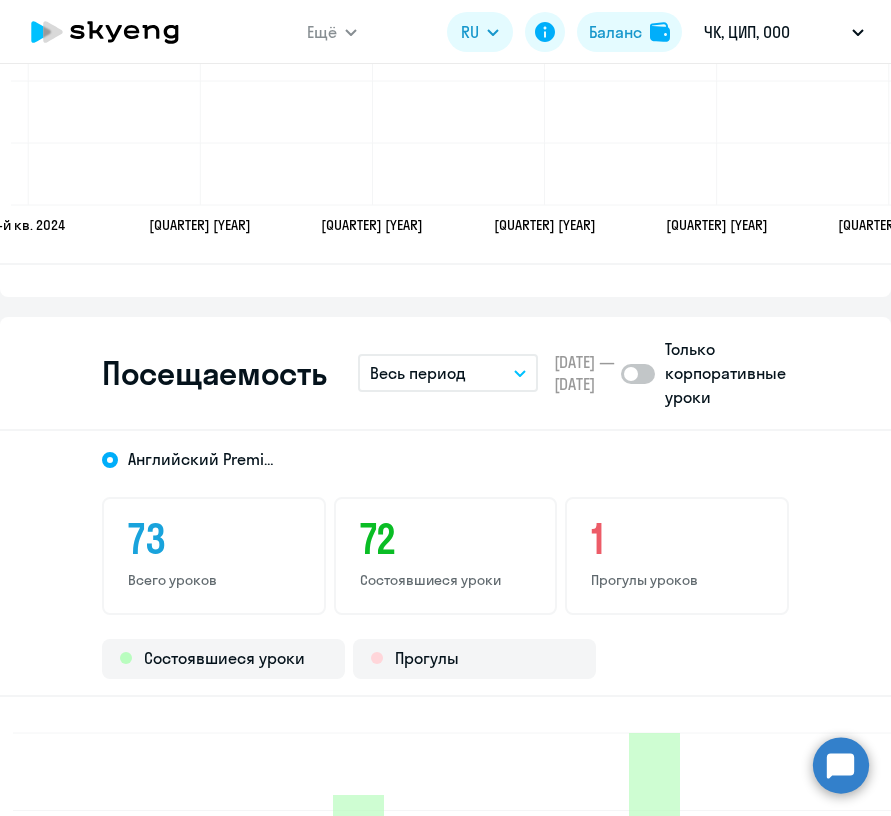 scroll, scrollTop: 2435, scrollLeft: 0, axis: vertical 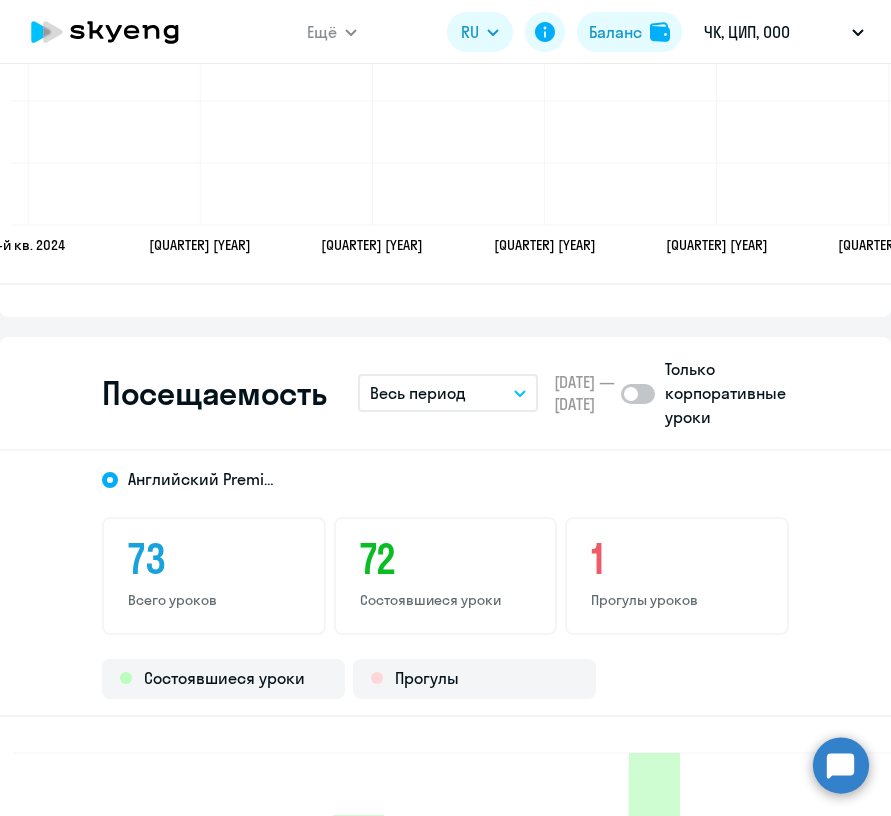 click on "Весь период" at bounding box center [448, 393] 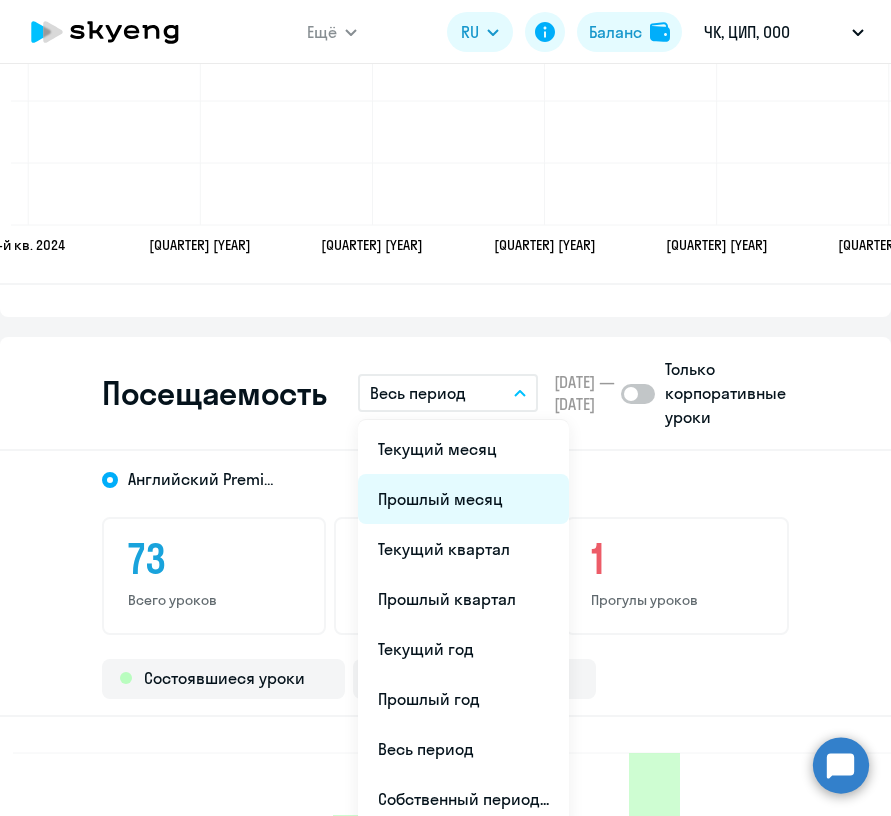 click on "Прошлый месяц" at bounding box center (463, 499) 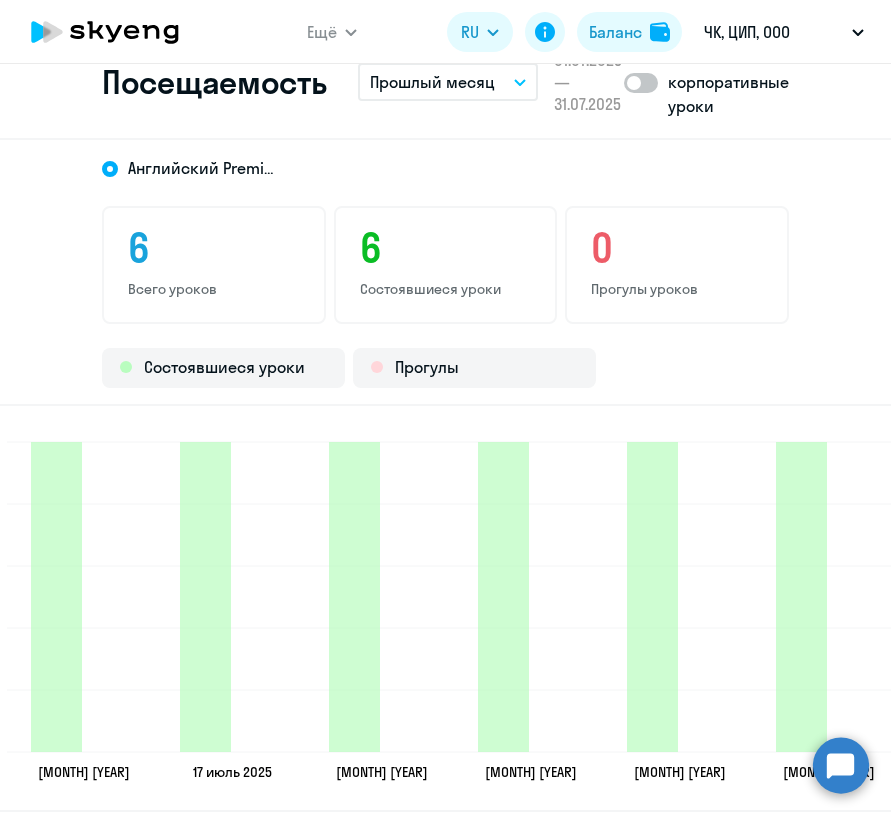 scroll, scrollTop: 2872, scrollLeft: 0, axis: vertical 